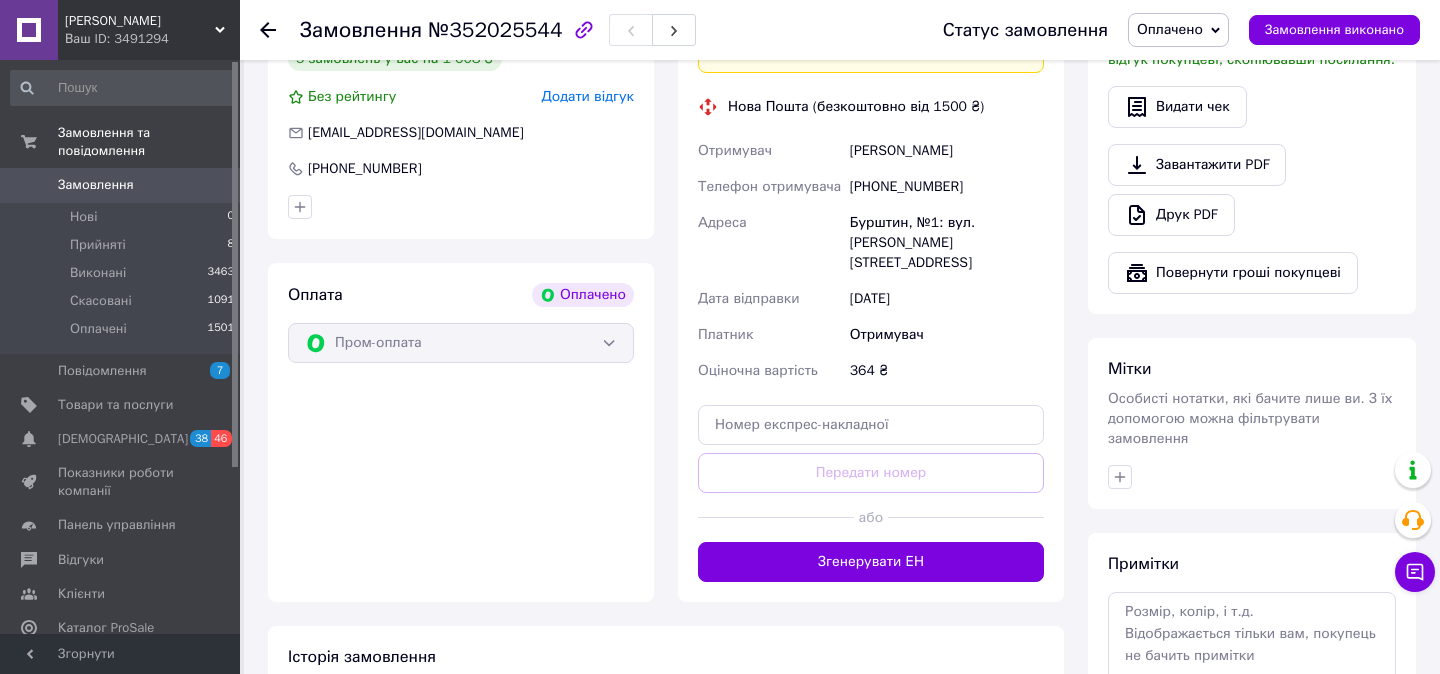 scroll, scrollTop: 718, scrollLeft: 0, axis: vertical 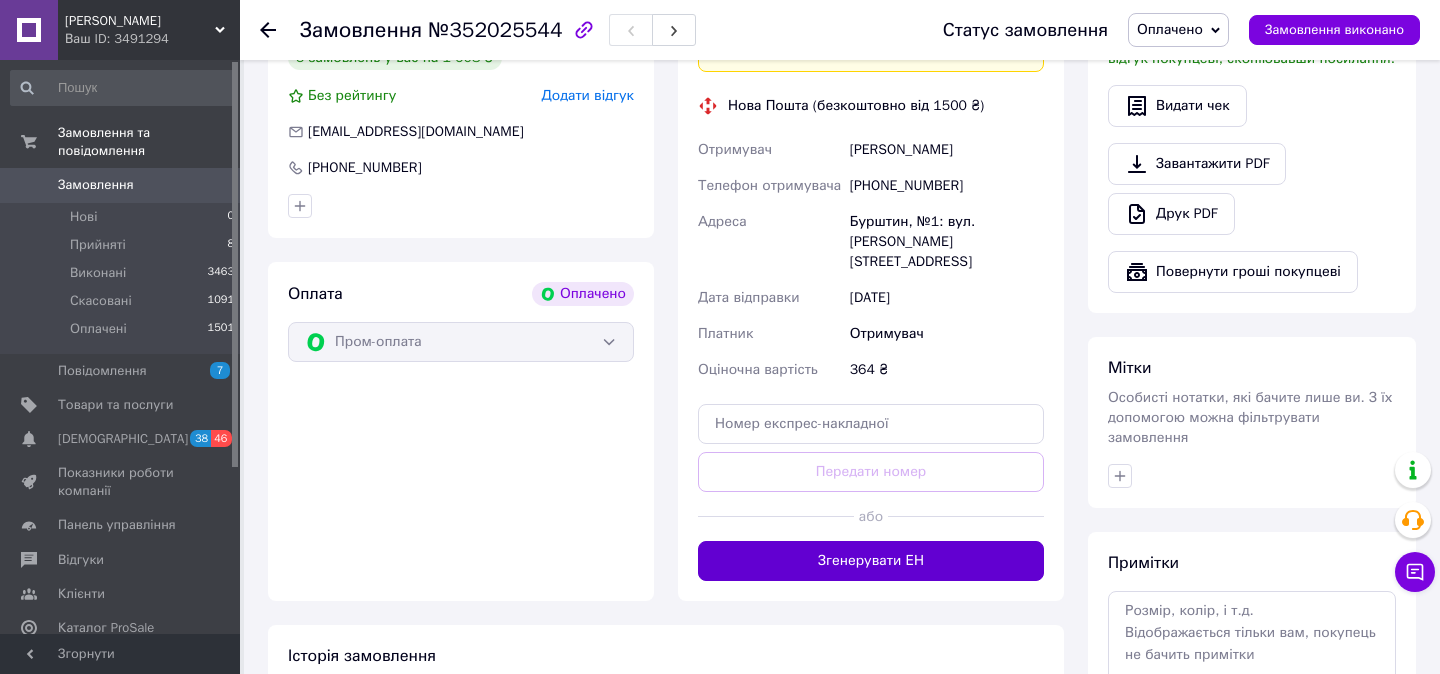 click on "Згенерувати ЕН" at bounding box center [871, 561] 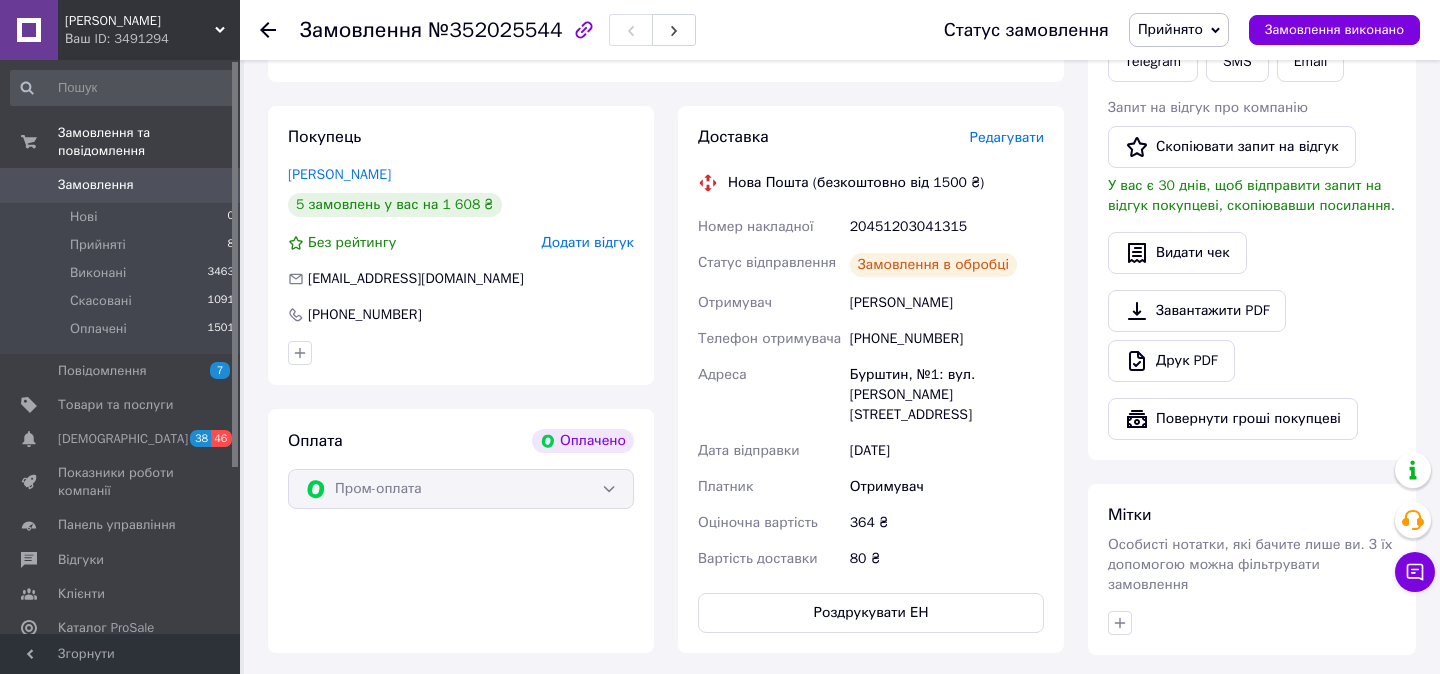 scroll, scrollTop: 564, scrollLeft: 0, axis: vertical 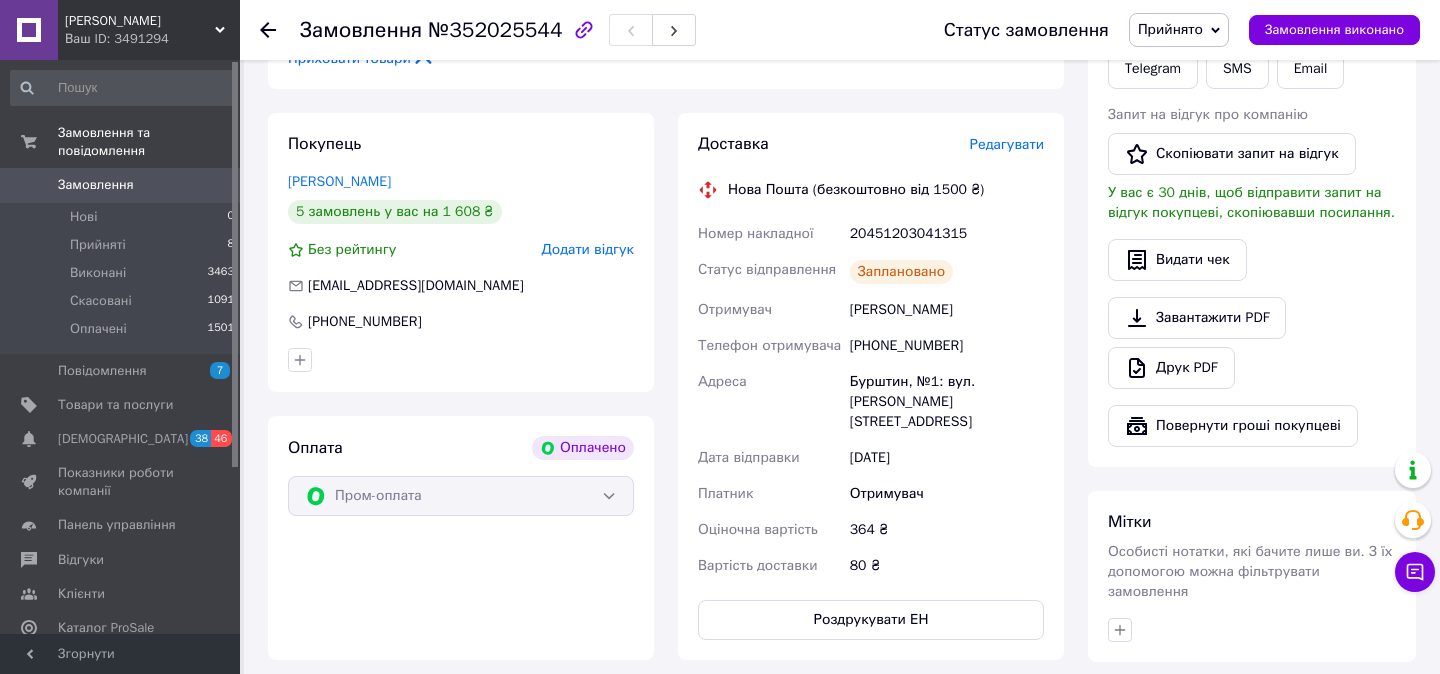 click 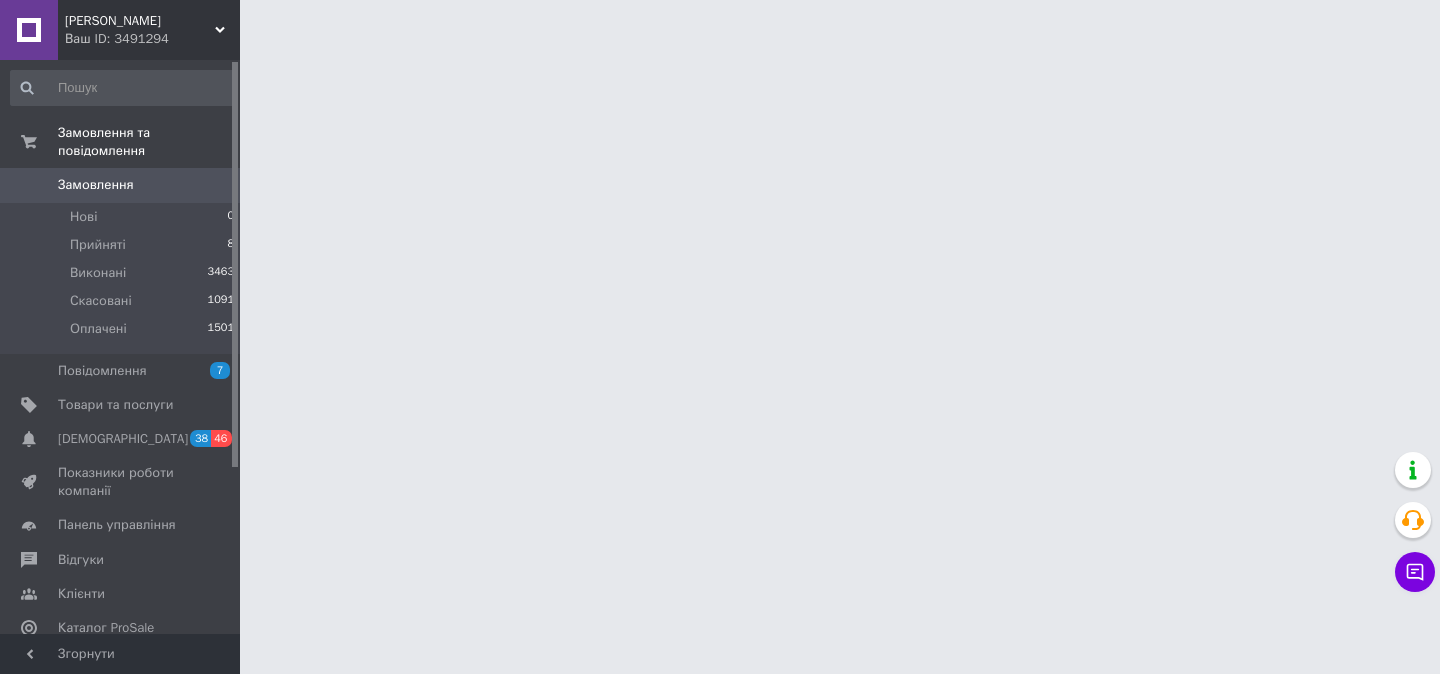 scroll, scrollTop: 0, scrollLeft: 0, axis: both 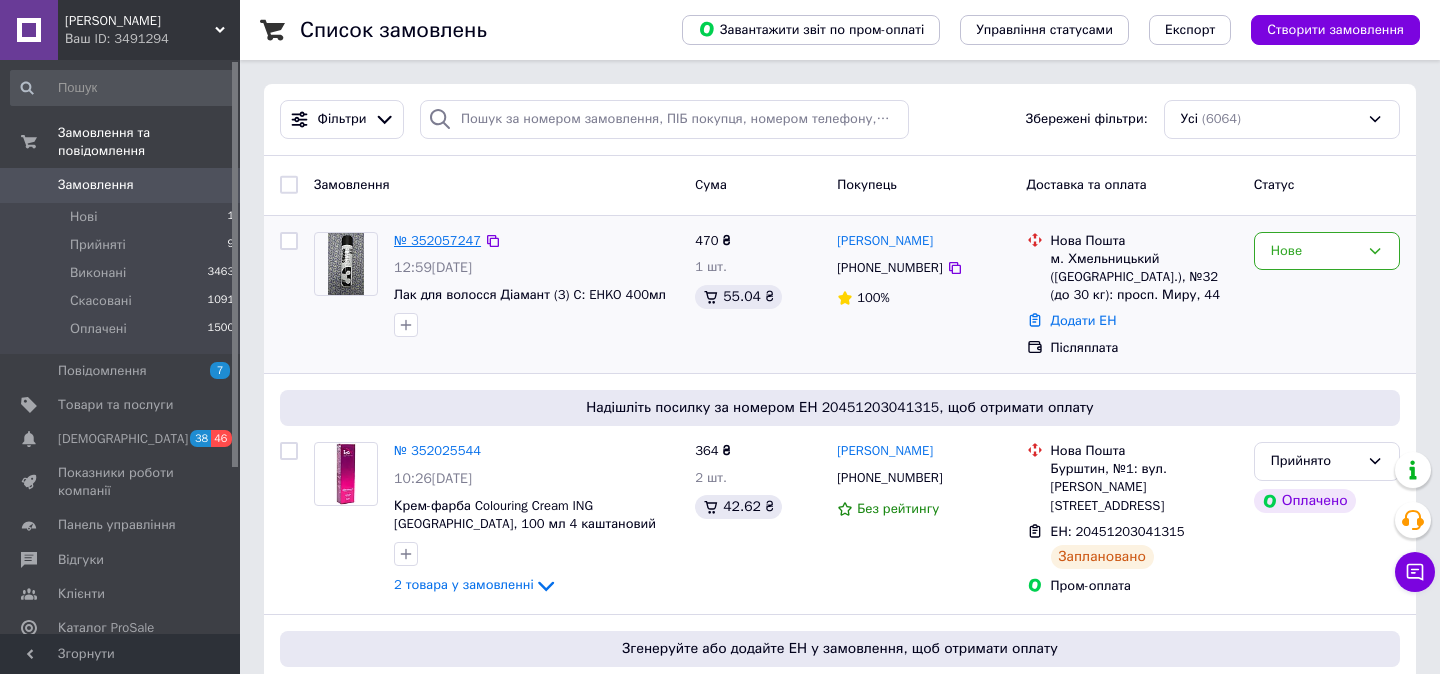 click on "№ 352057247" at bounding box center [437, 240] 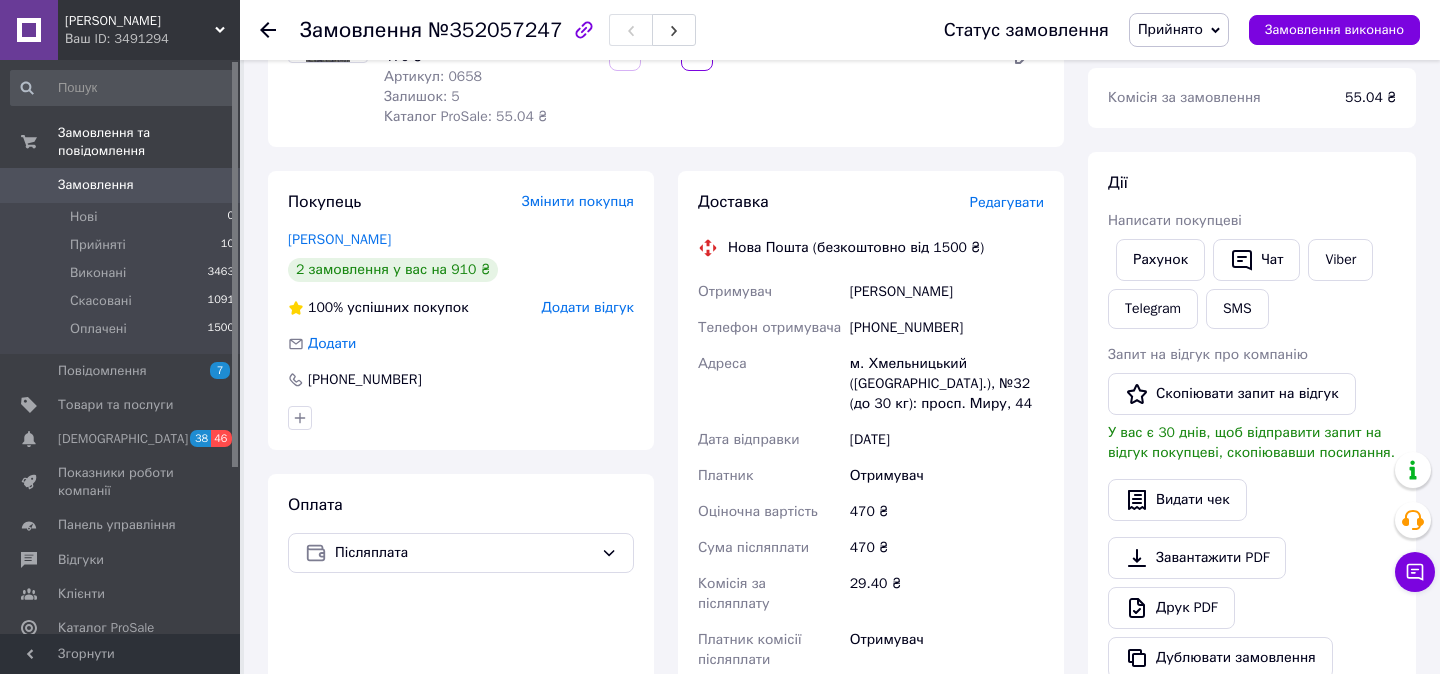 scroll, scrollTop: 247, scrollLeft: 0, axis: vertical 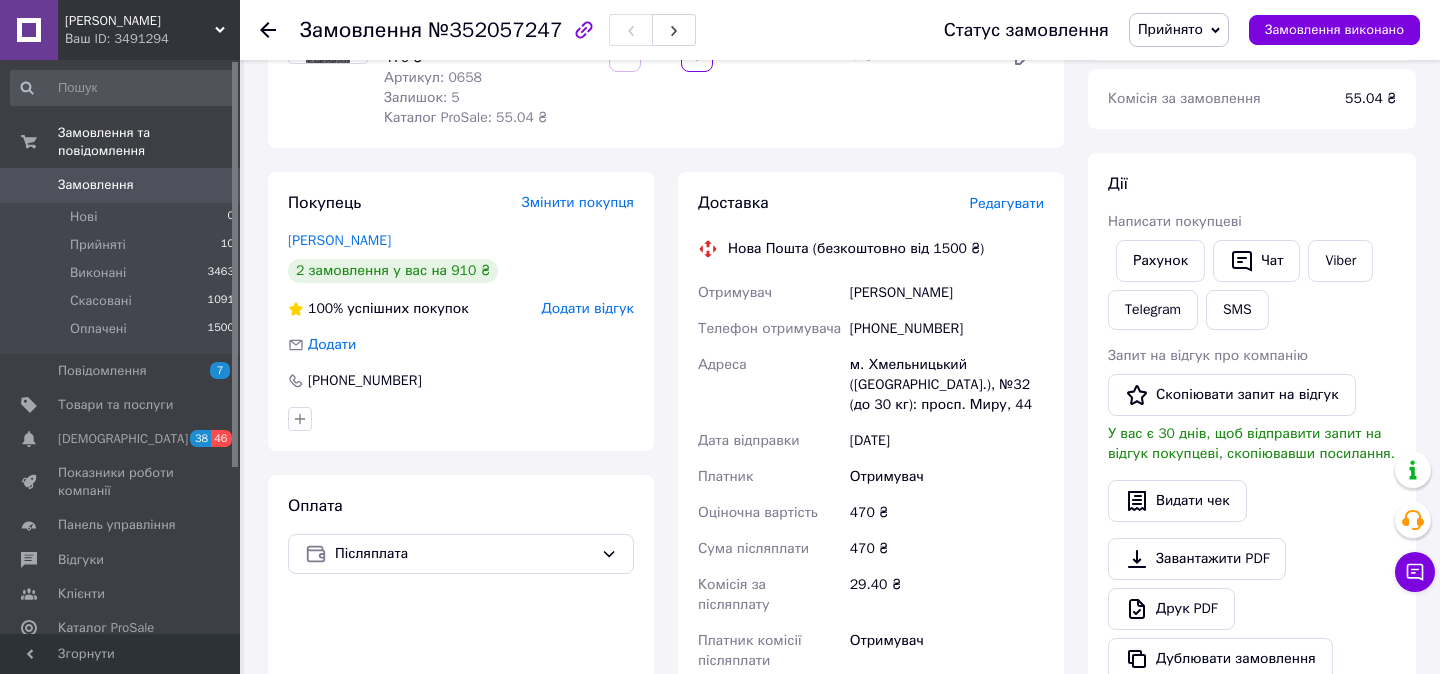 click on "Редагувати" at bounding box center [1007, 203] 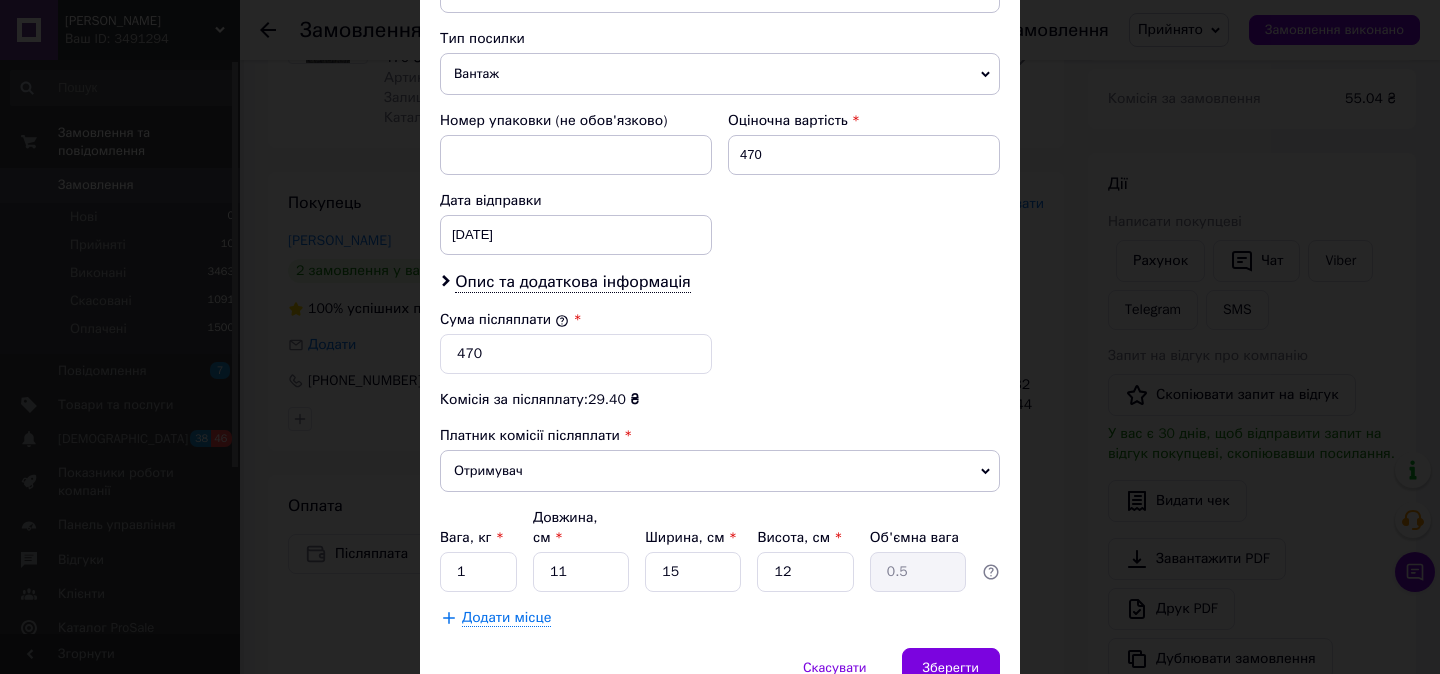 scroll, scrollTop: 872, scrollLeft: 0, axis: vertical 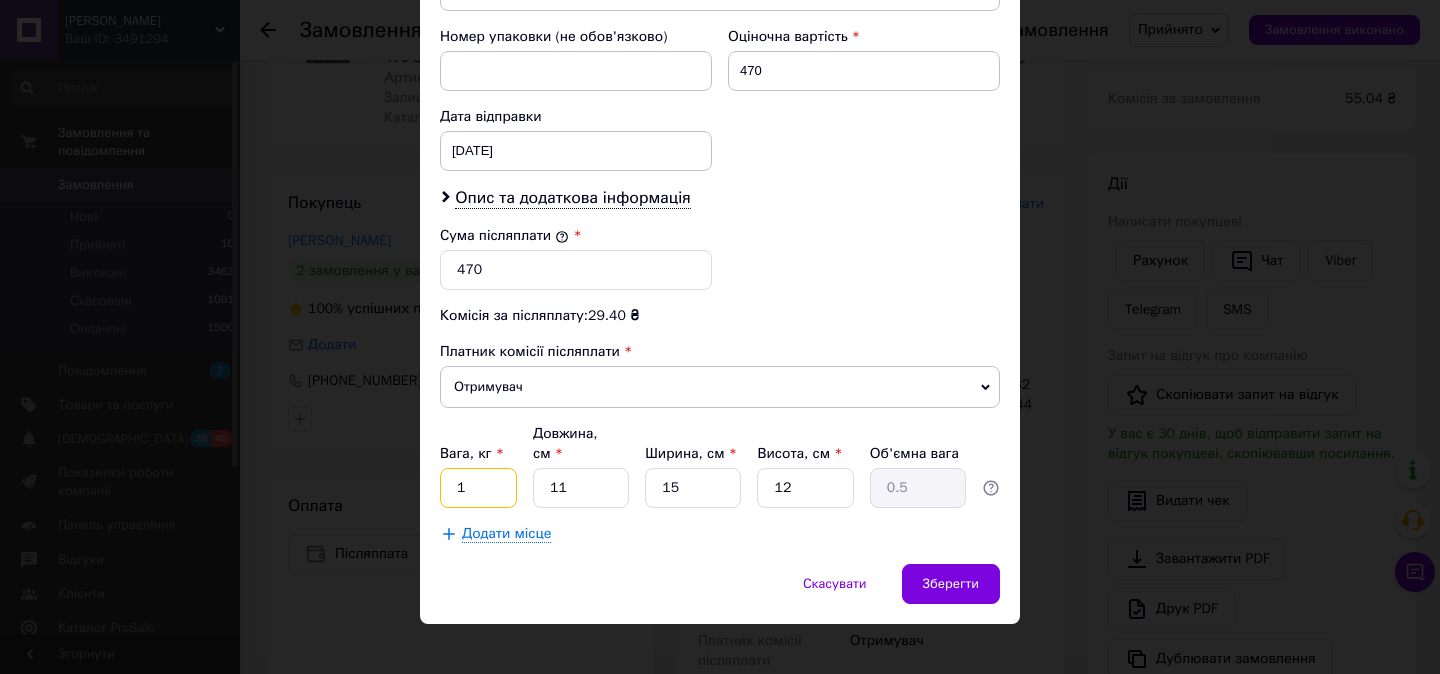 click on "1" at bounding box center [478, 488] 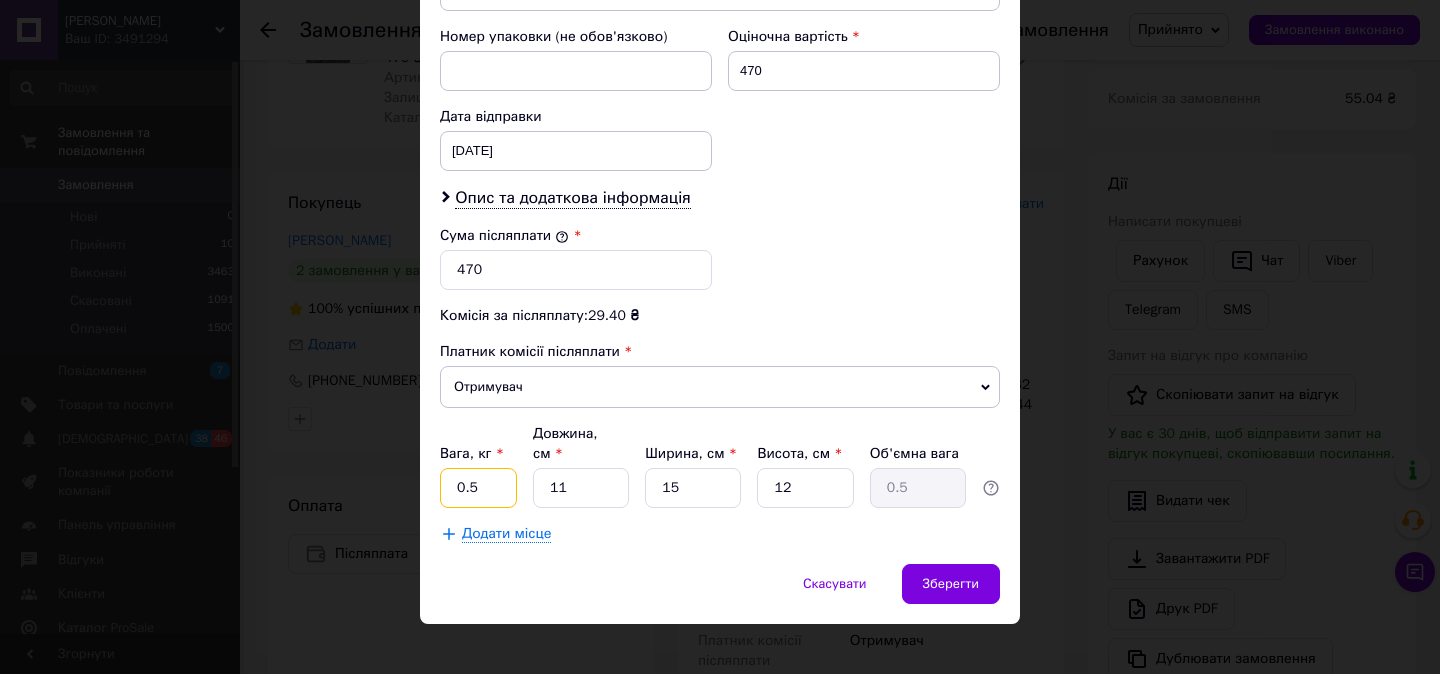 type on "0.5" 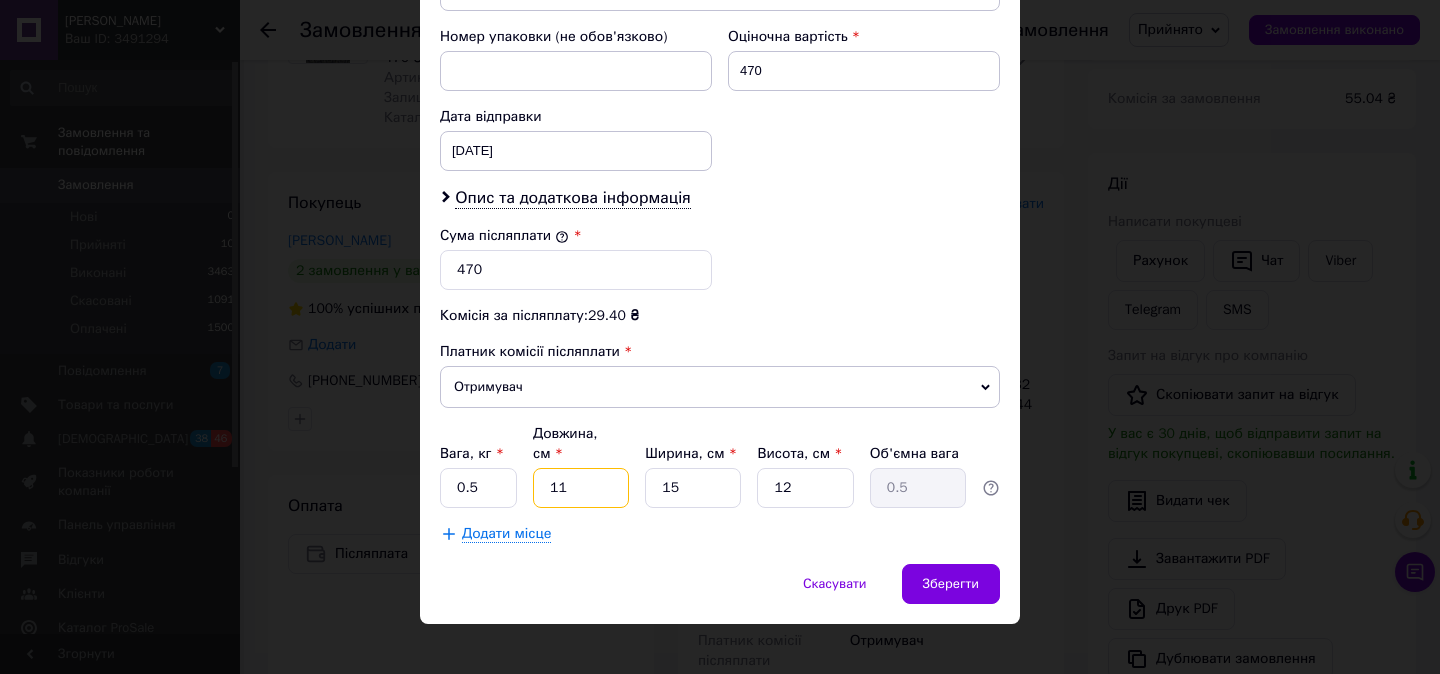click on "11" at bounding box center (581, 488) 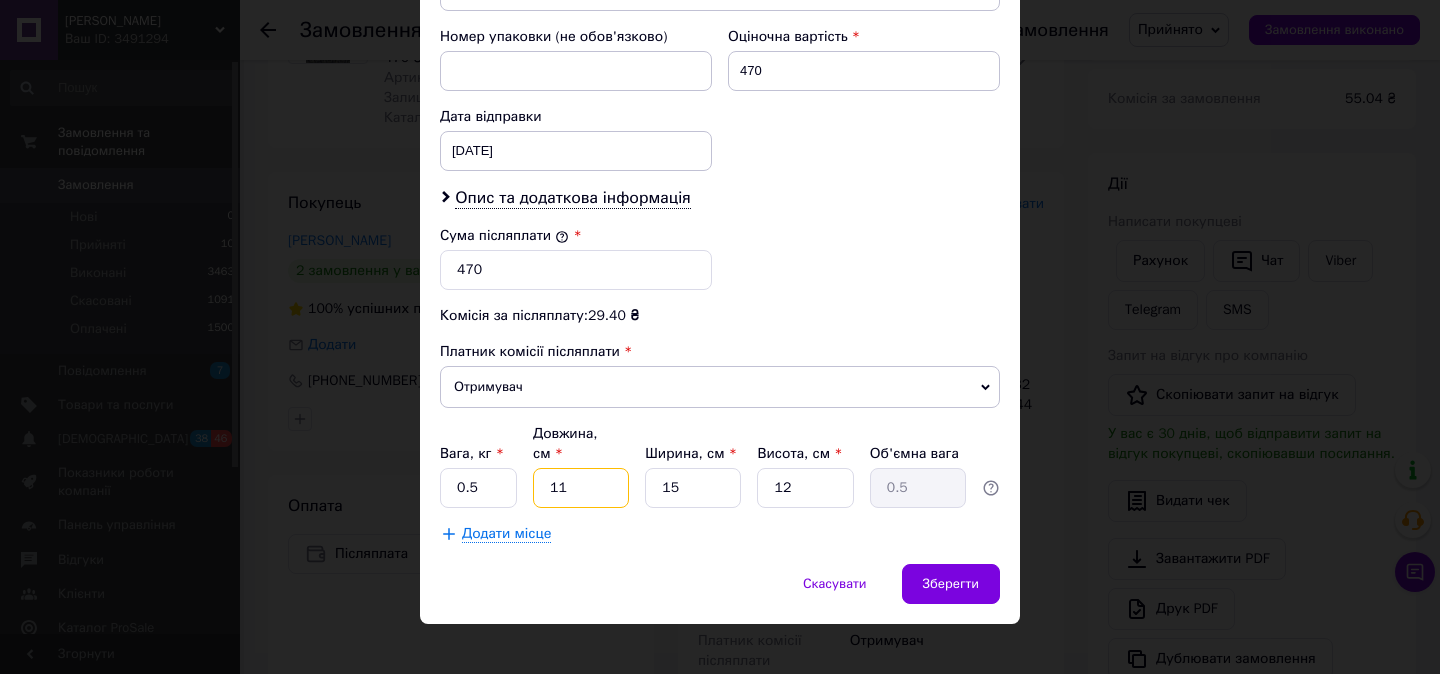 type on "1" 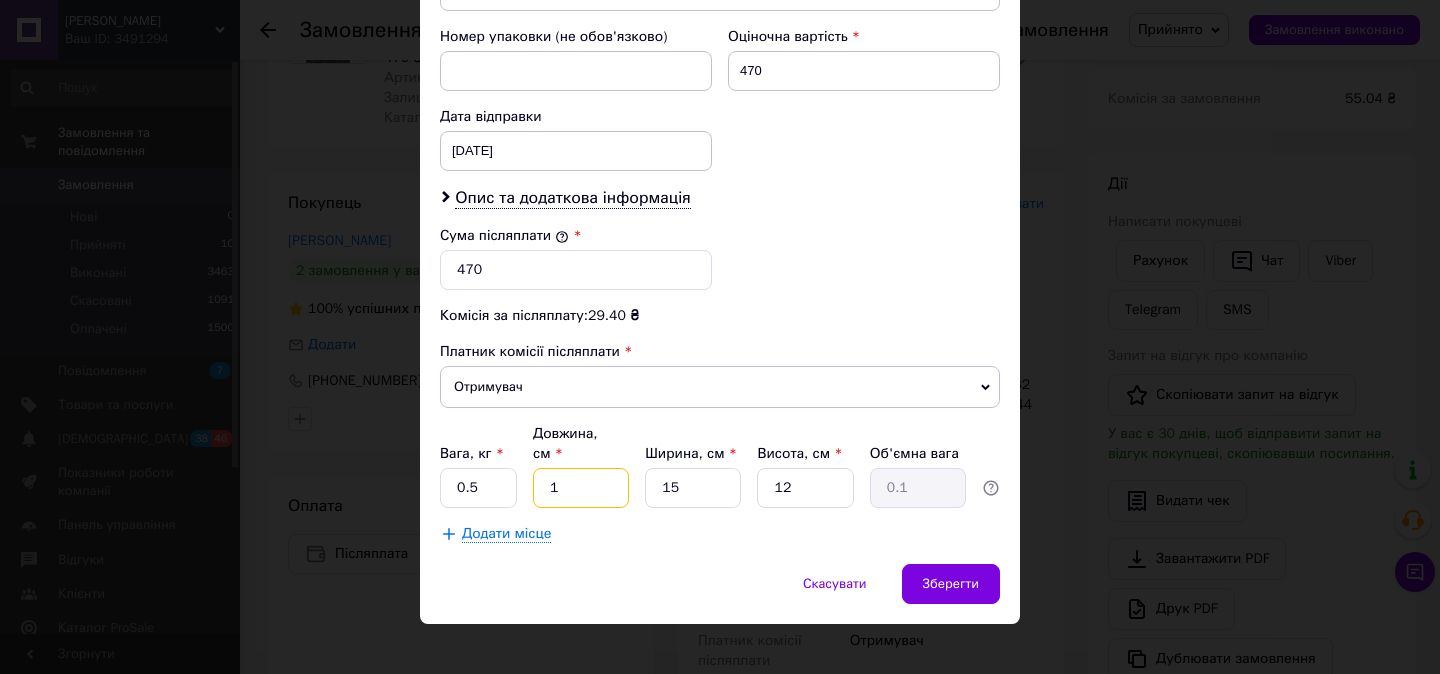 type 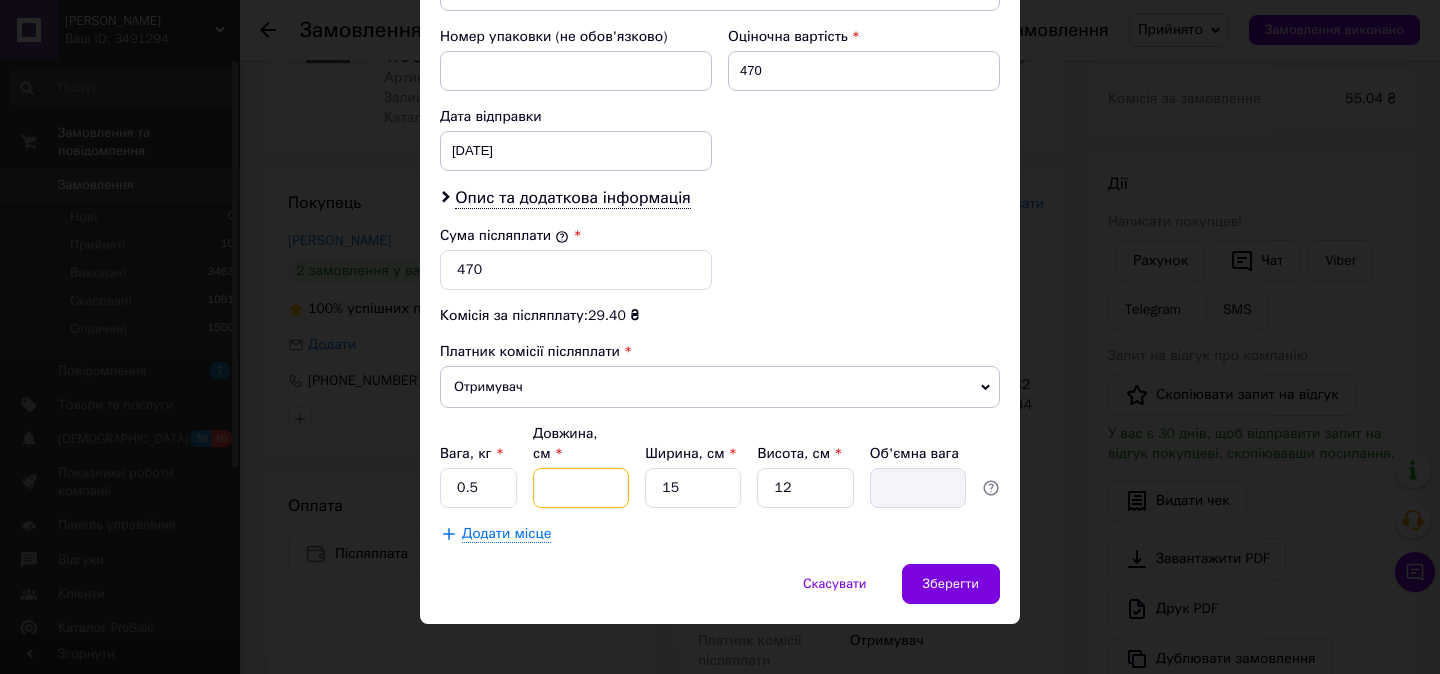 type on "2" 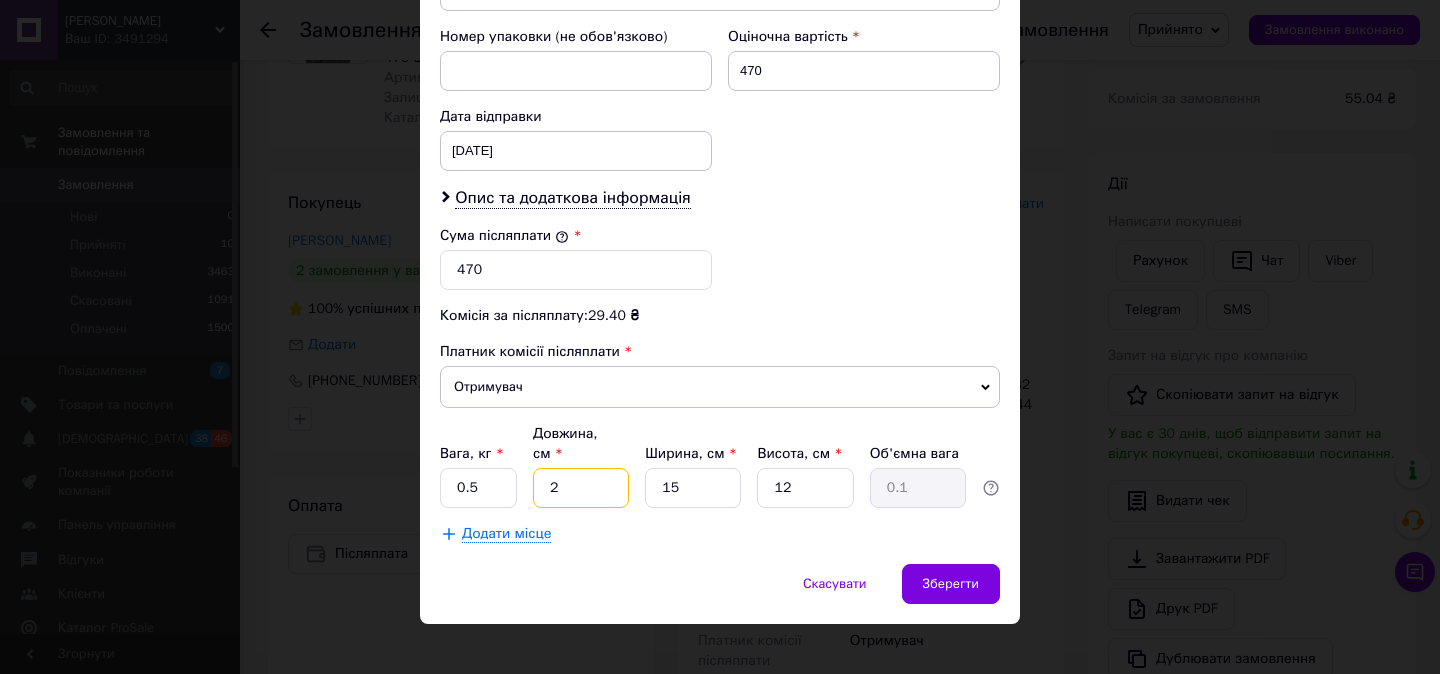 type on "28" 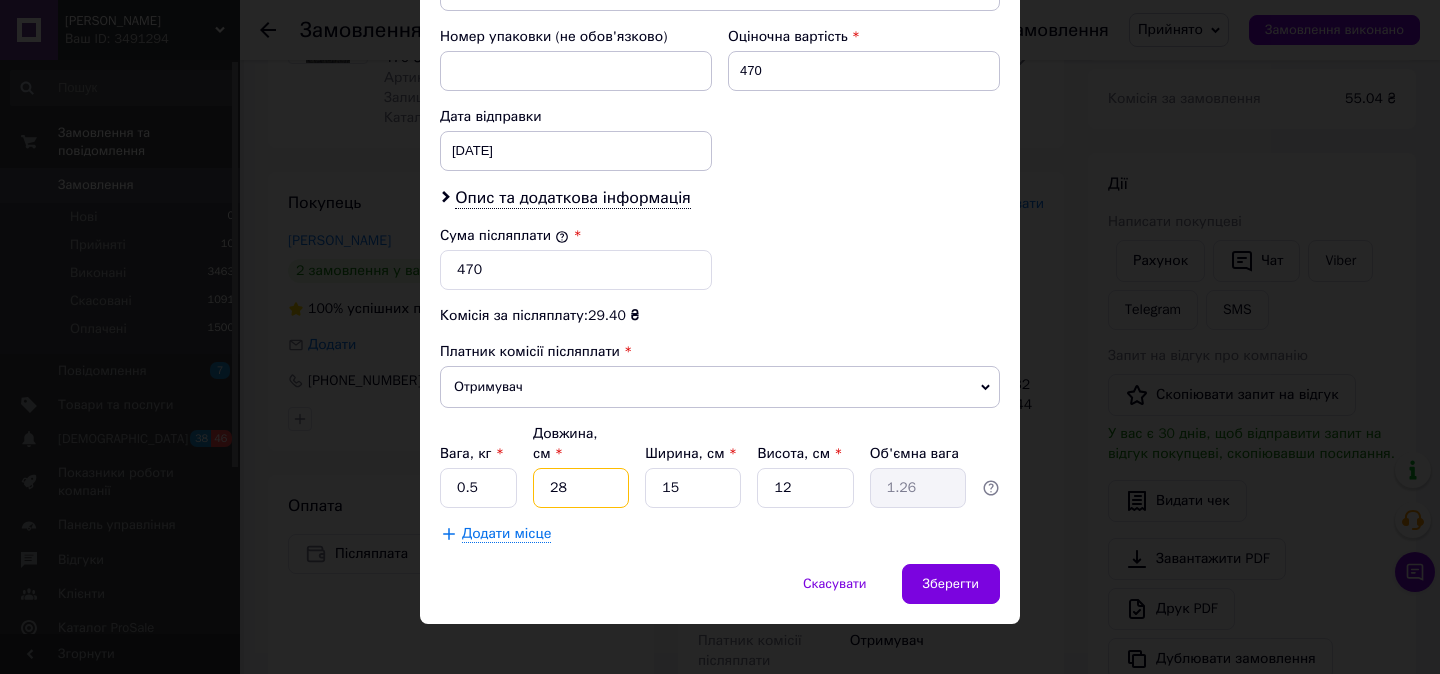 type on "28" 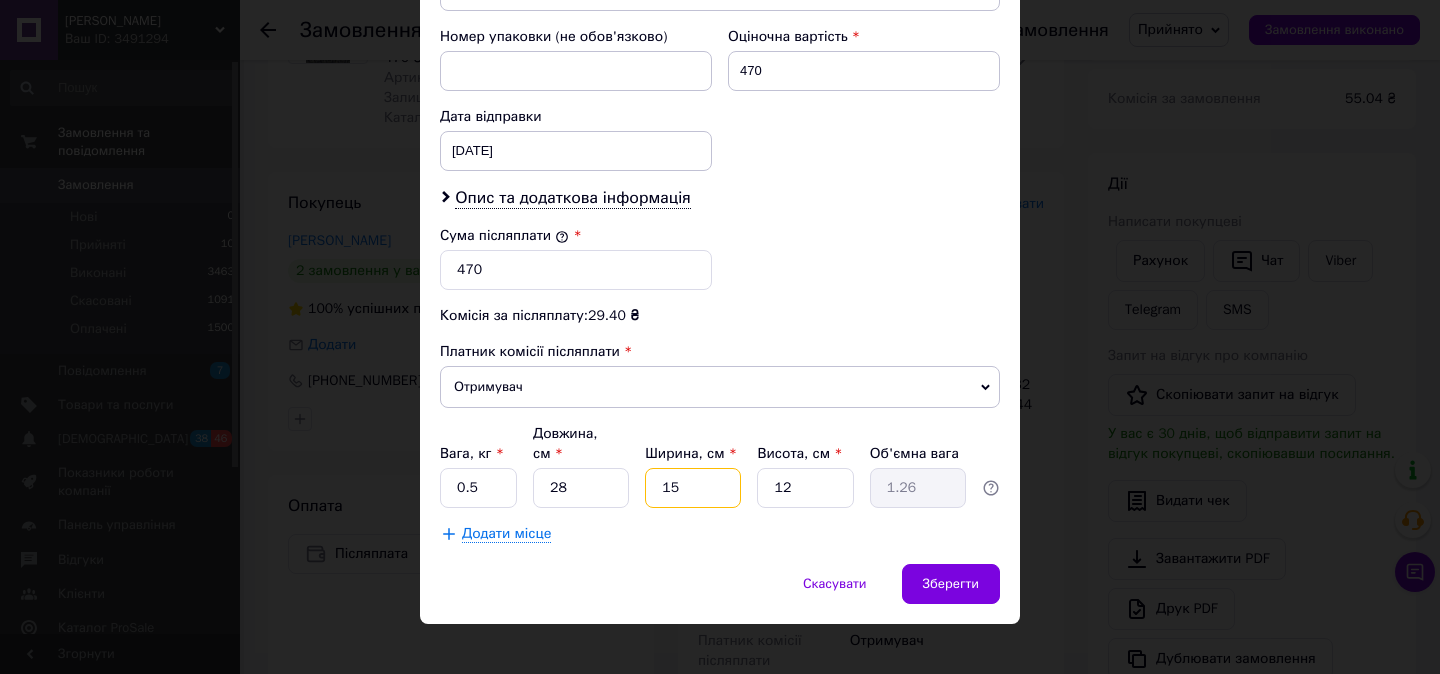 click on "15" at bounding box center (693, 488) 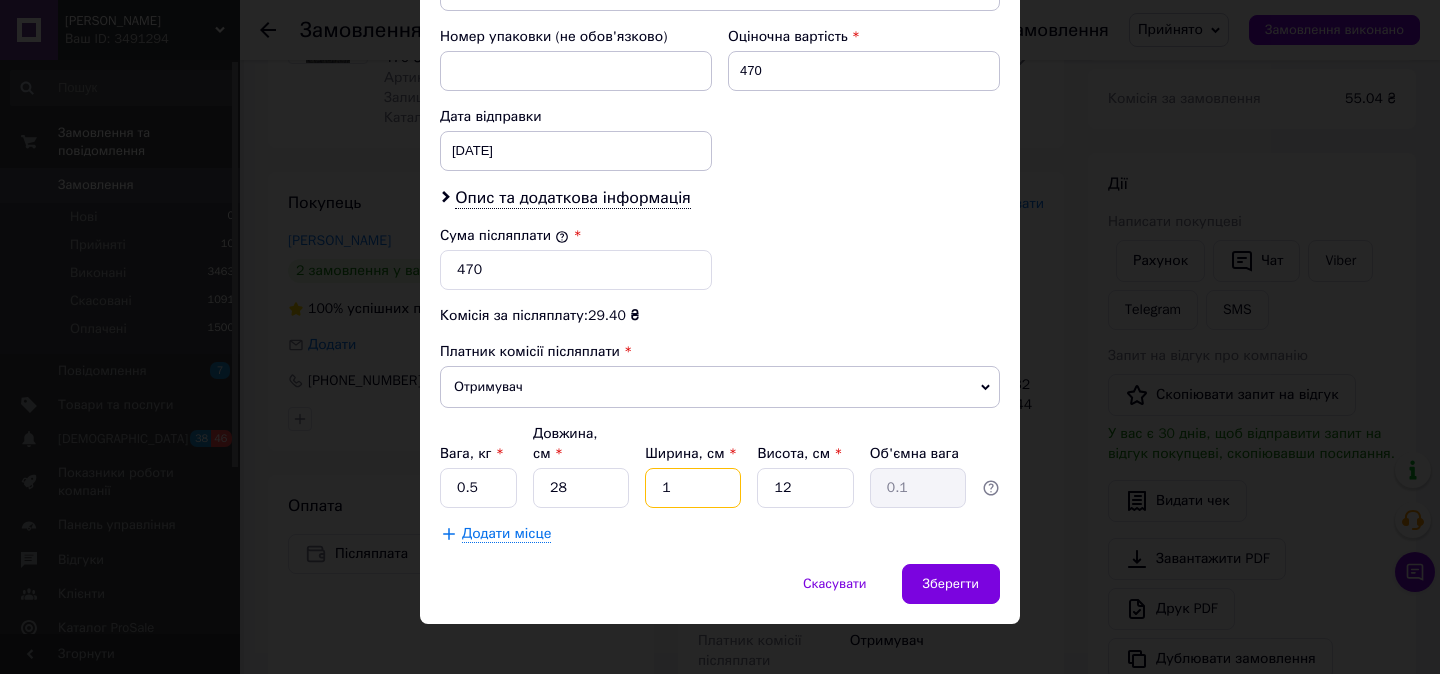 type 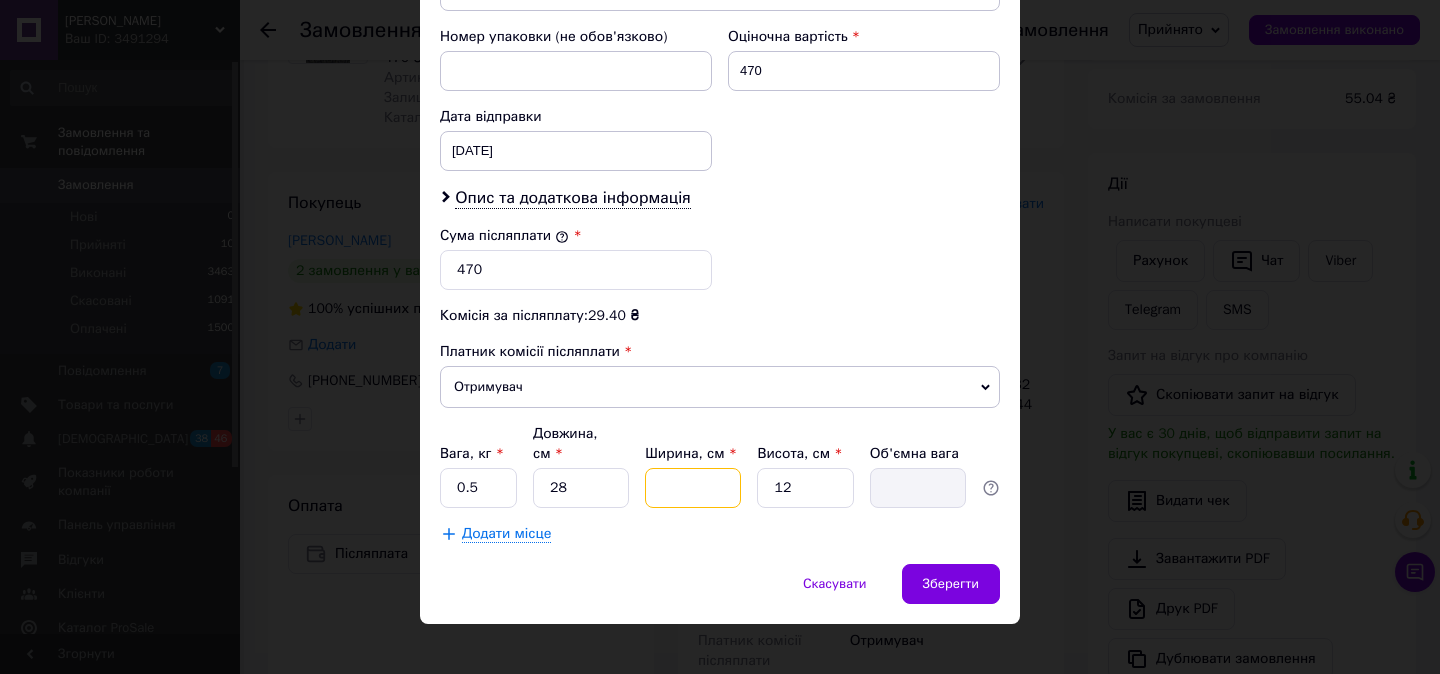 type on "6" 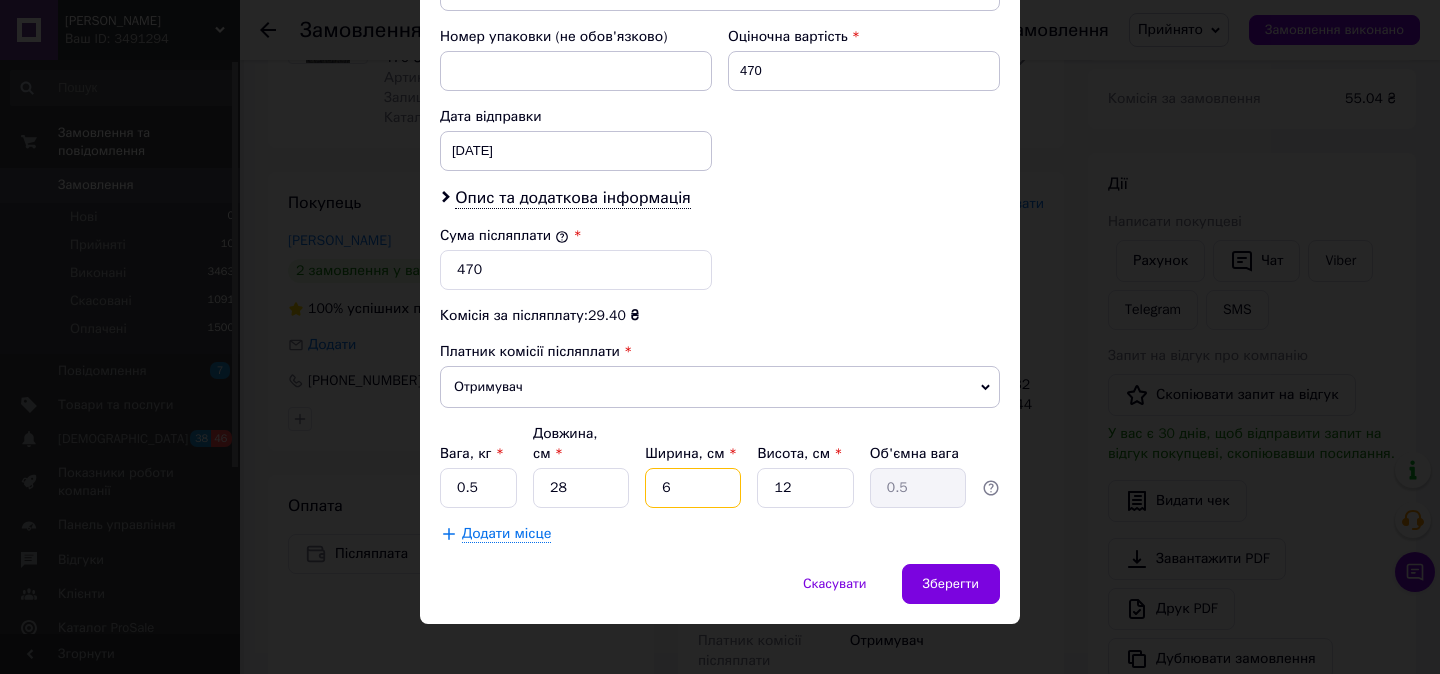 type on "6" 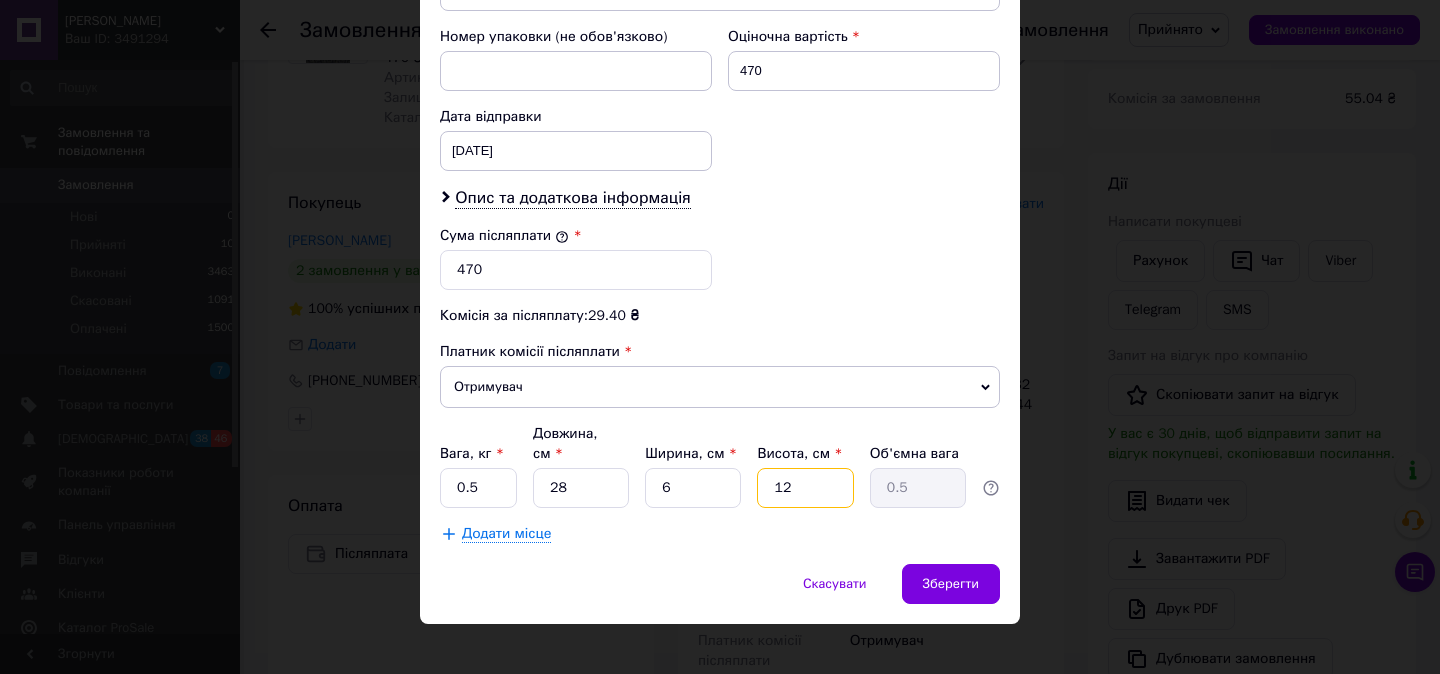 click on "12" at bounding box center (805, 488) 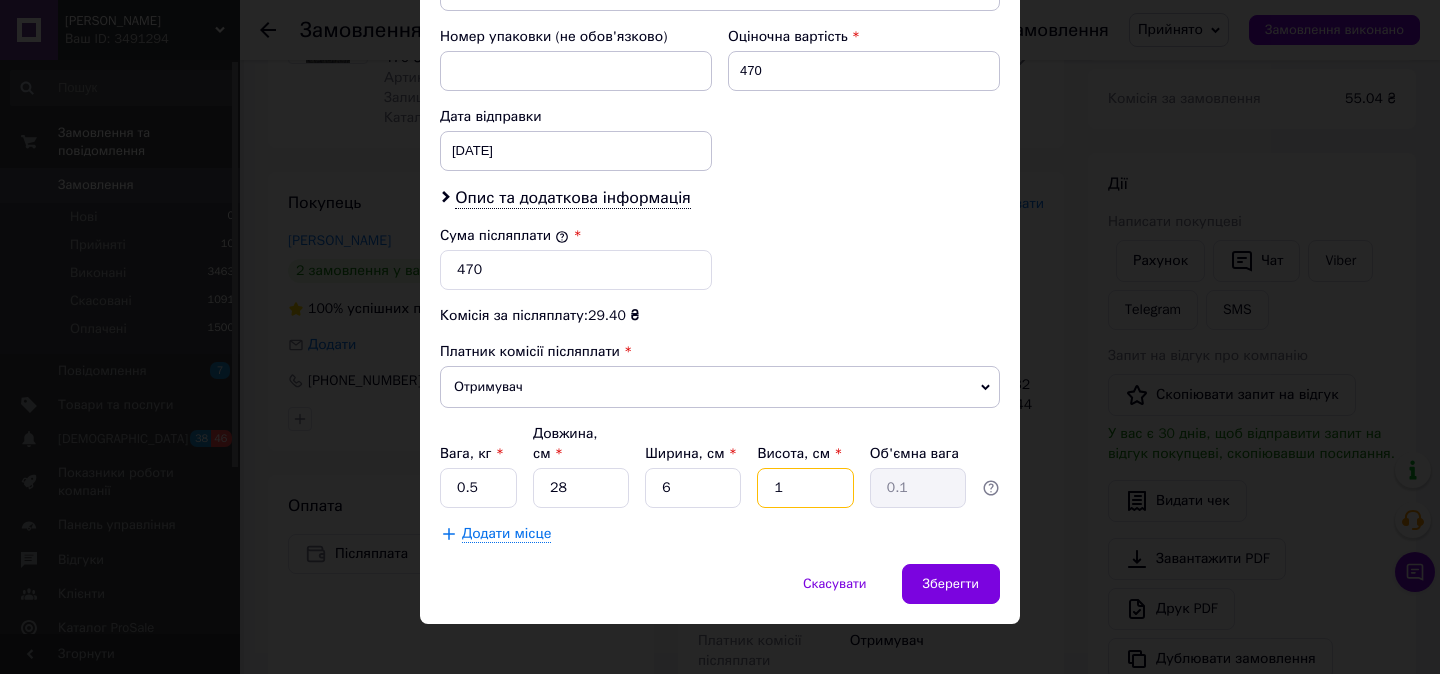 type 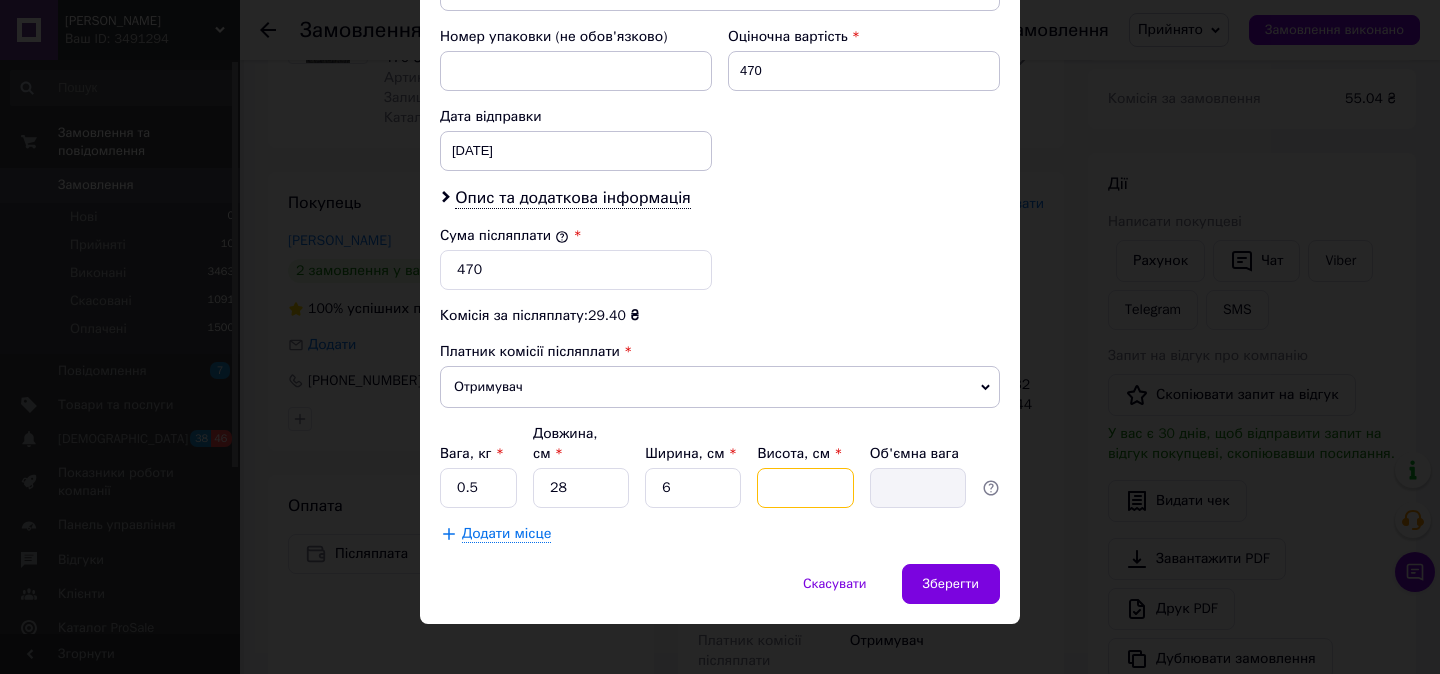 type on "6" 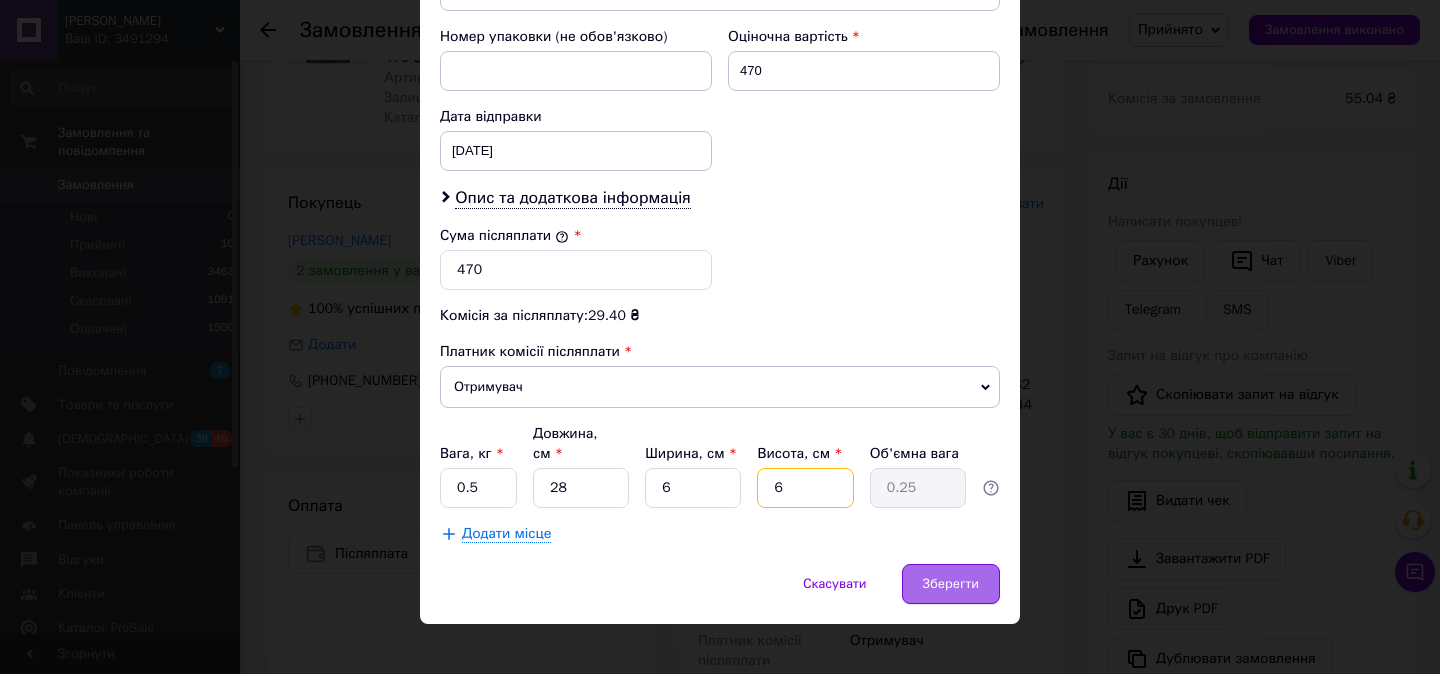 type on "6" 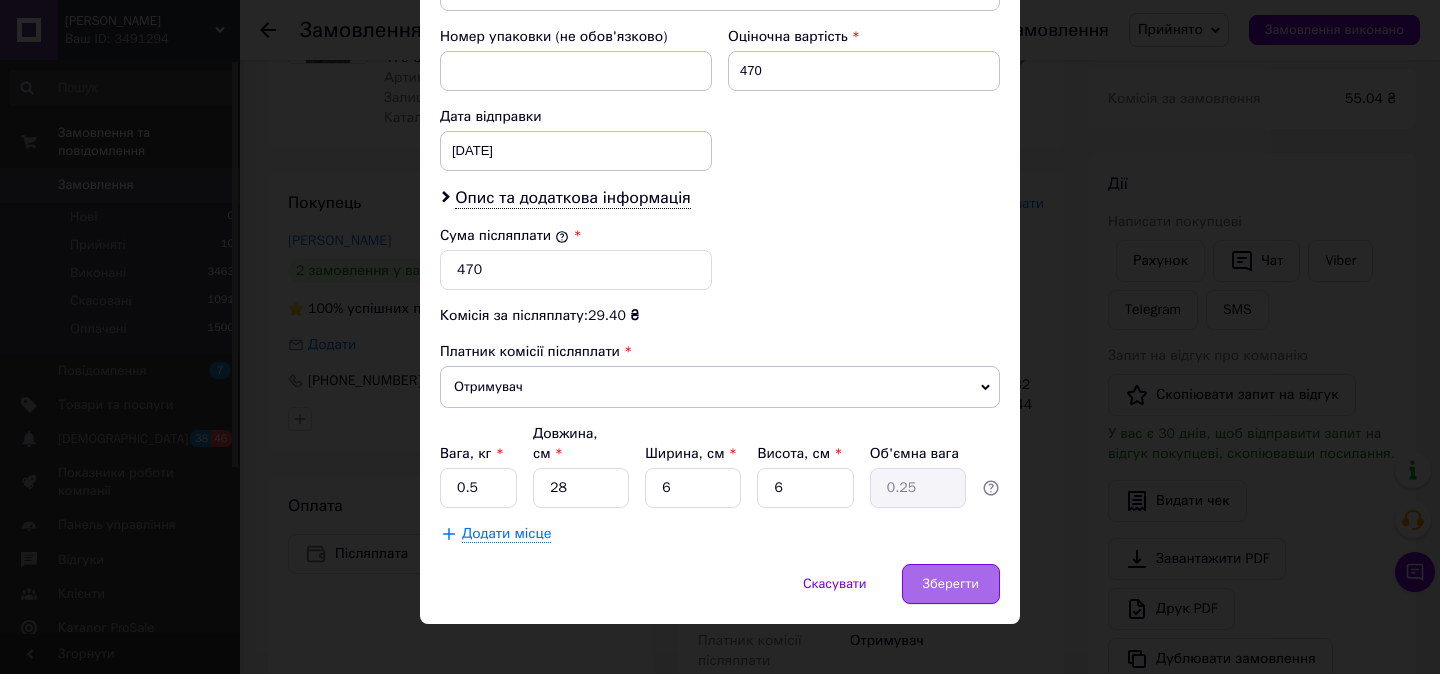 click on "Зберегти" at bounding box center (951, 584) 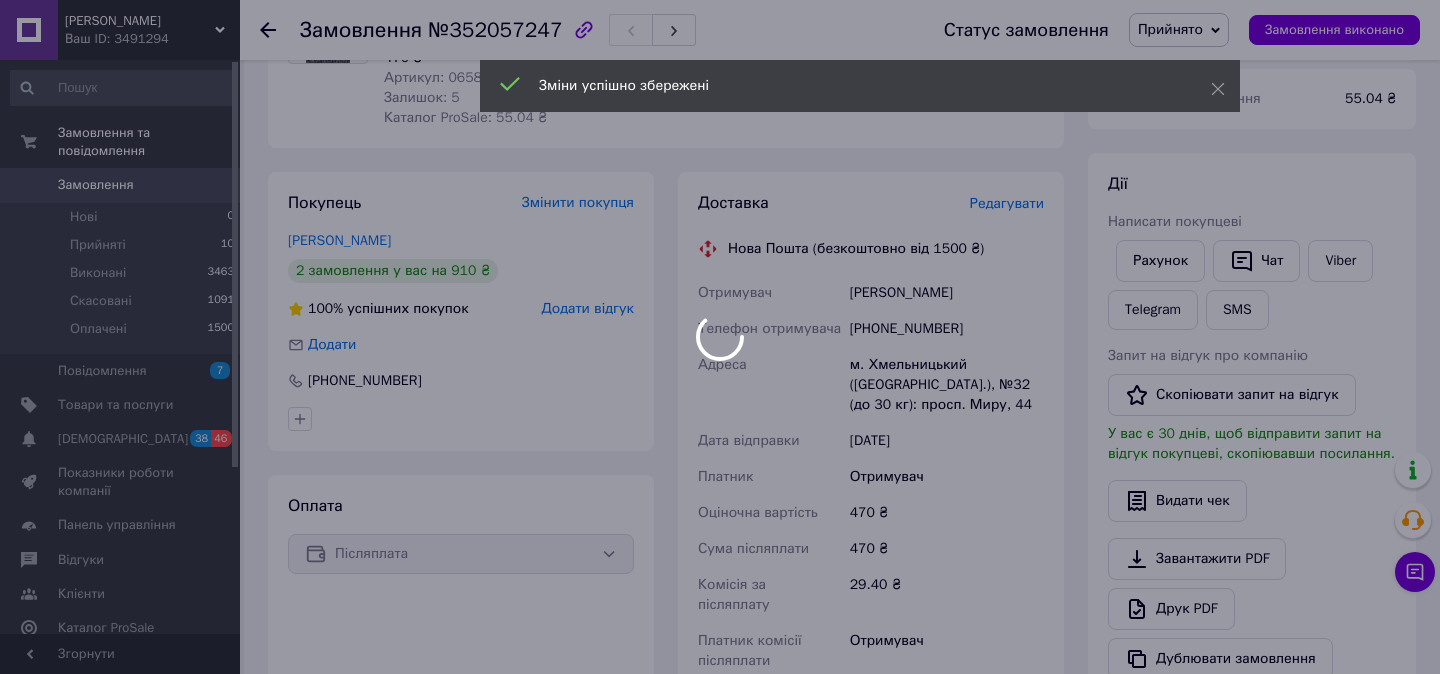 click at bounding box center [720, 337] 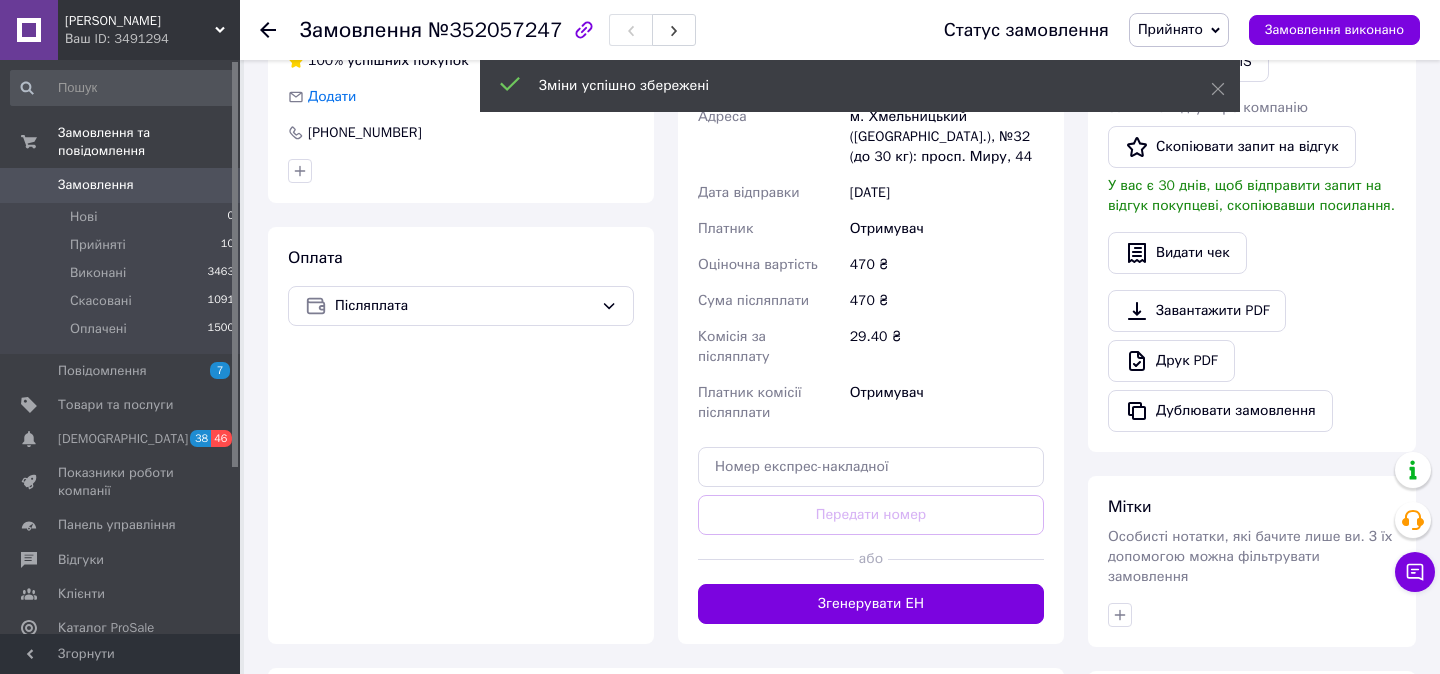 scroll, scrollTop: 494, scrollLeft: 0, axis: vertical 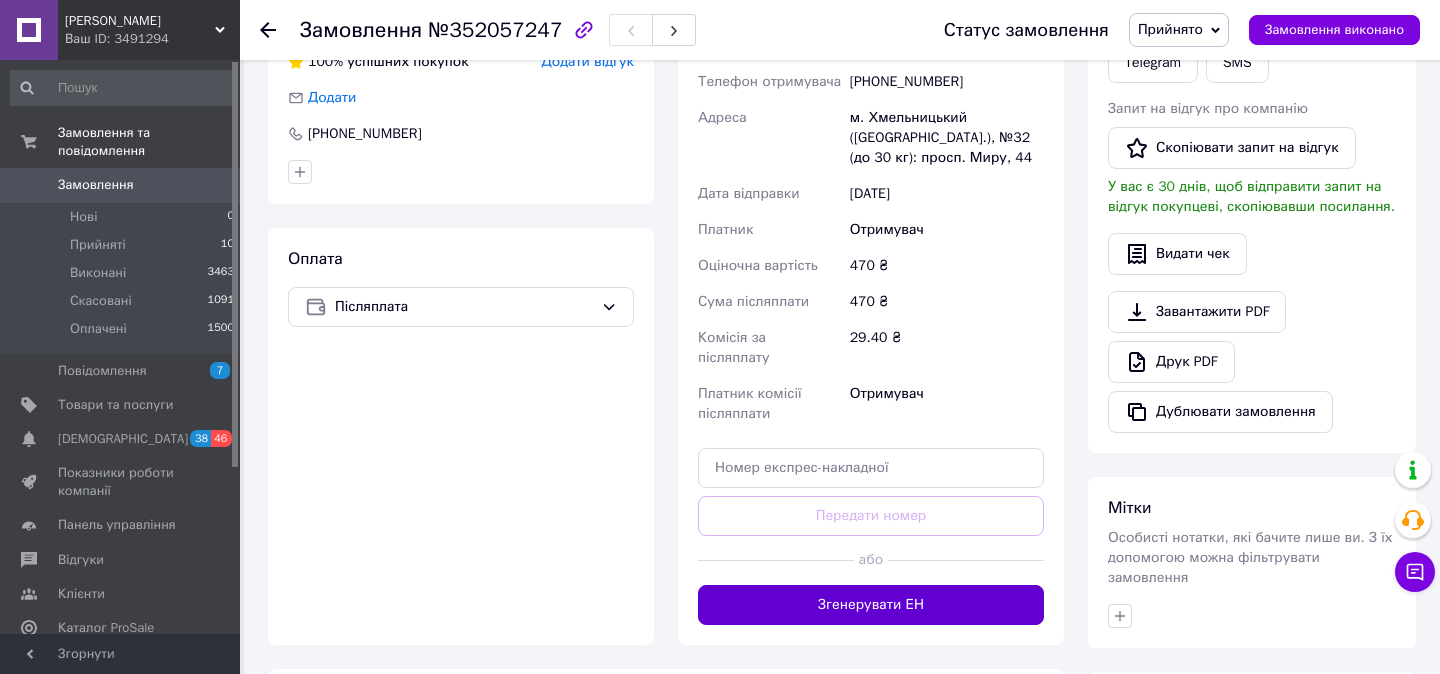 click on "Згенерувати ЕН" at bounding box center (871, 605) 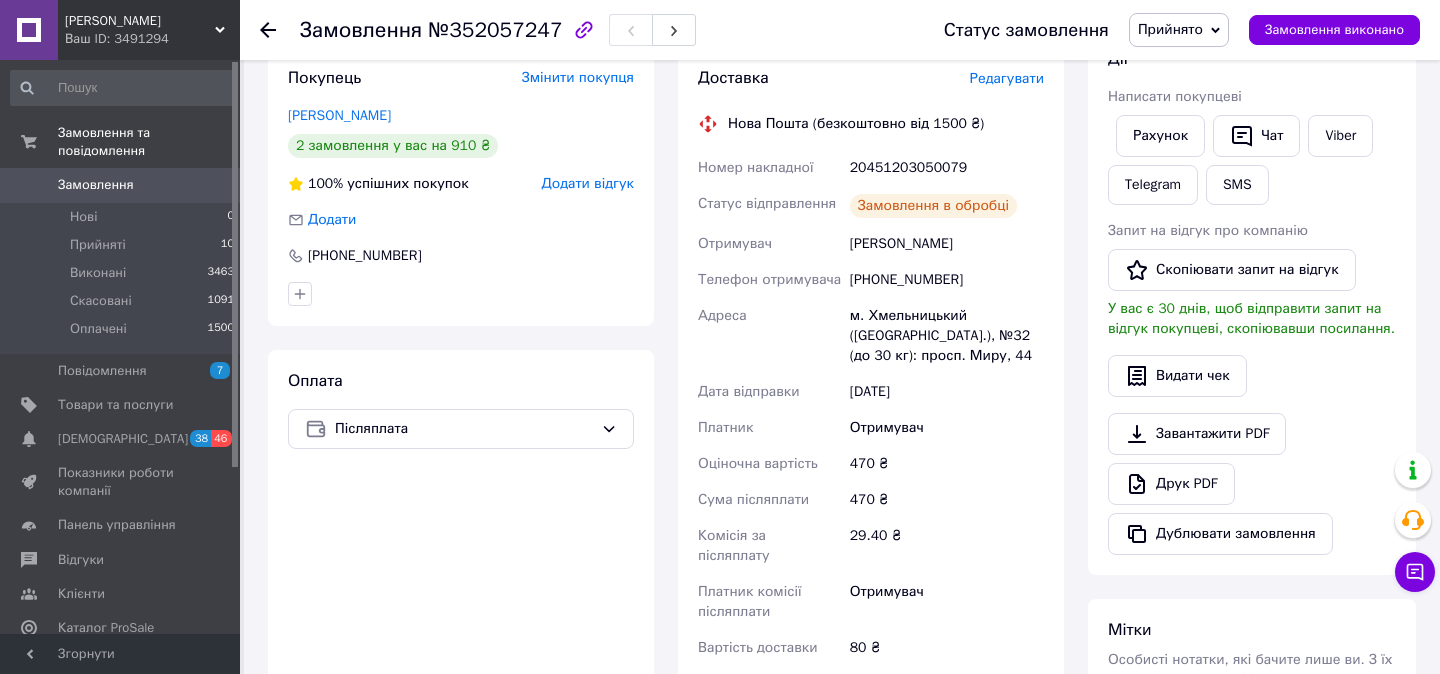 scroll, scrollTop: 363, scrollLeft: 0, axis: vertical 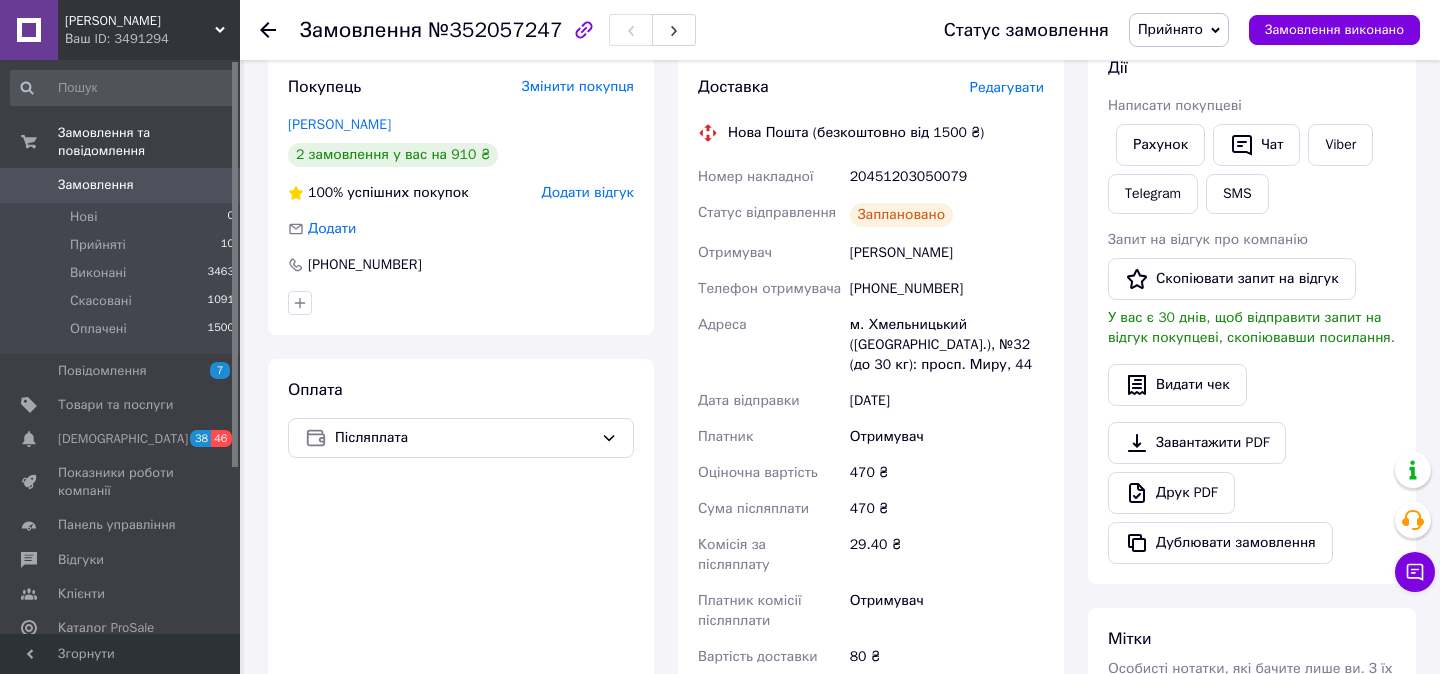 click 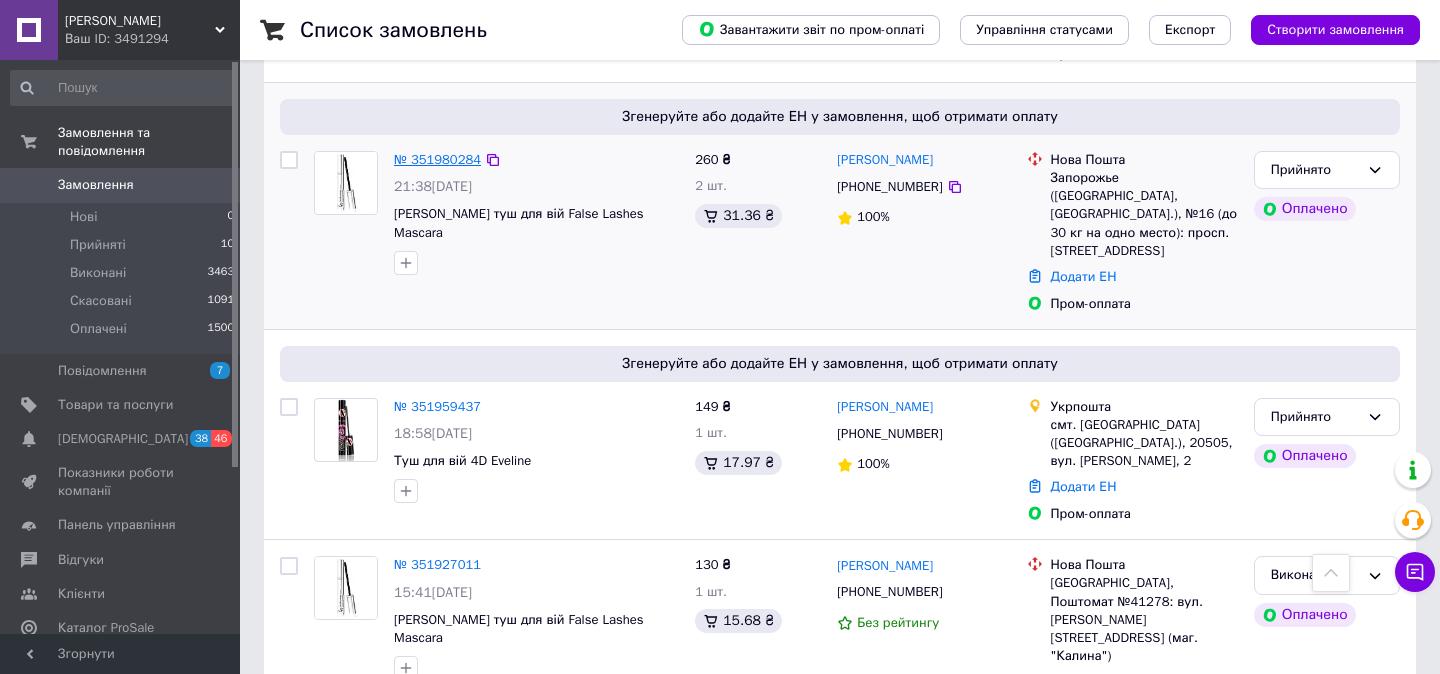 scroll, scrollTop: 522, scrollLeft: 0, axis: vertical 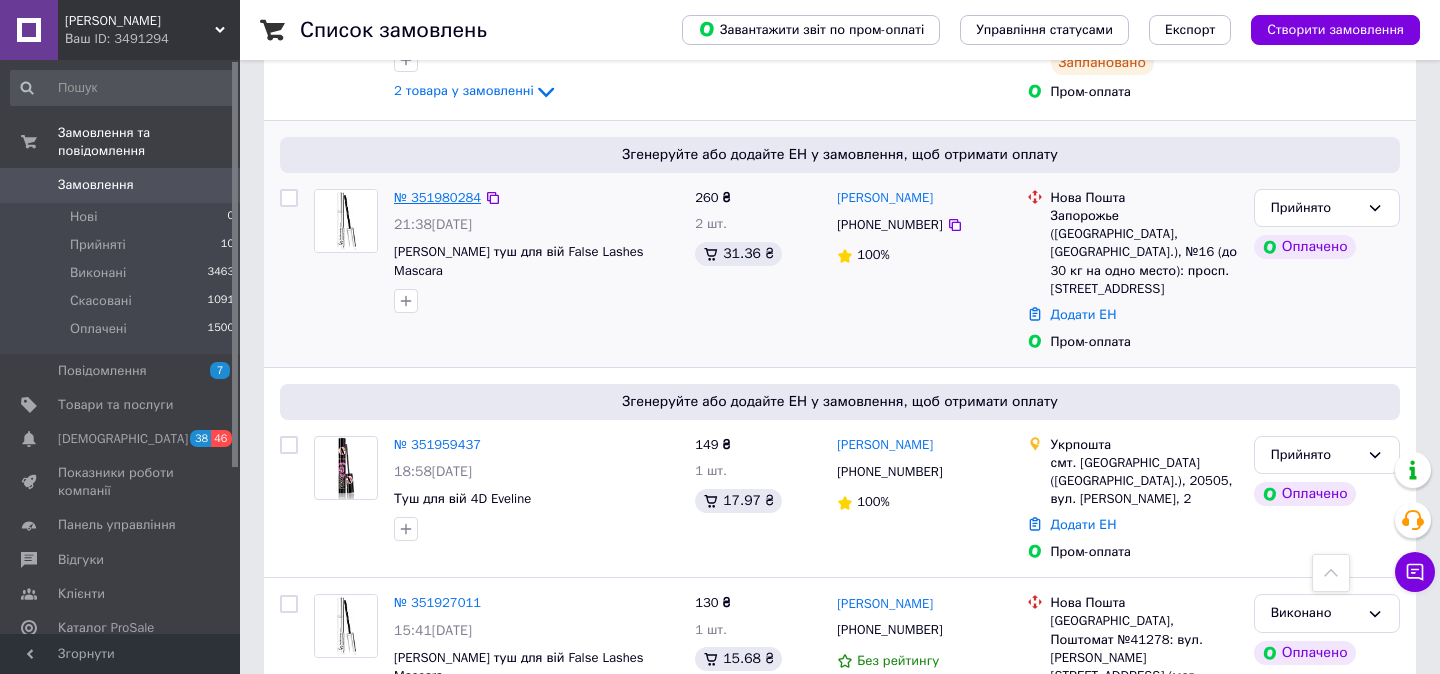 click on "№ 351980284" at bounding box center (437, 197) 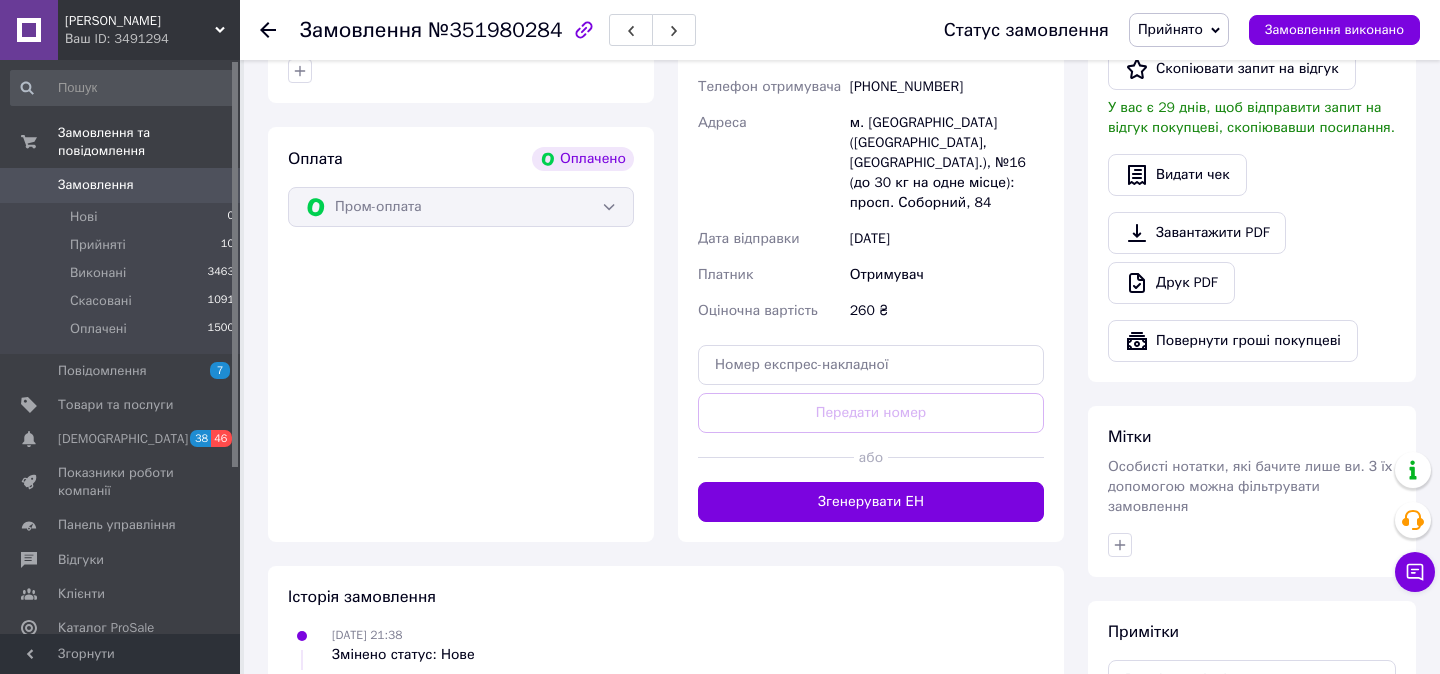 scroll, scrollTop: 709, scrollLeft: 0, axis: vertical 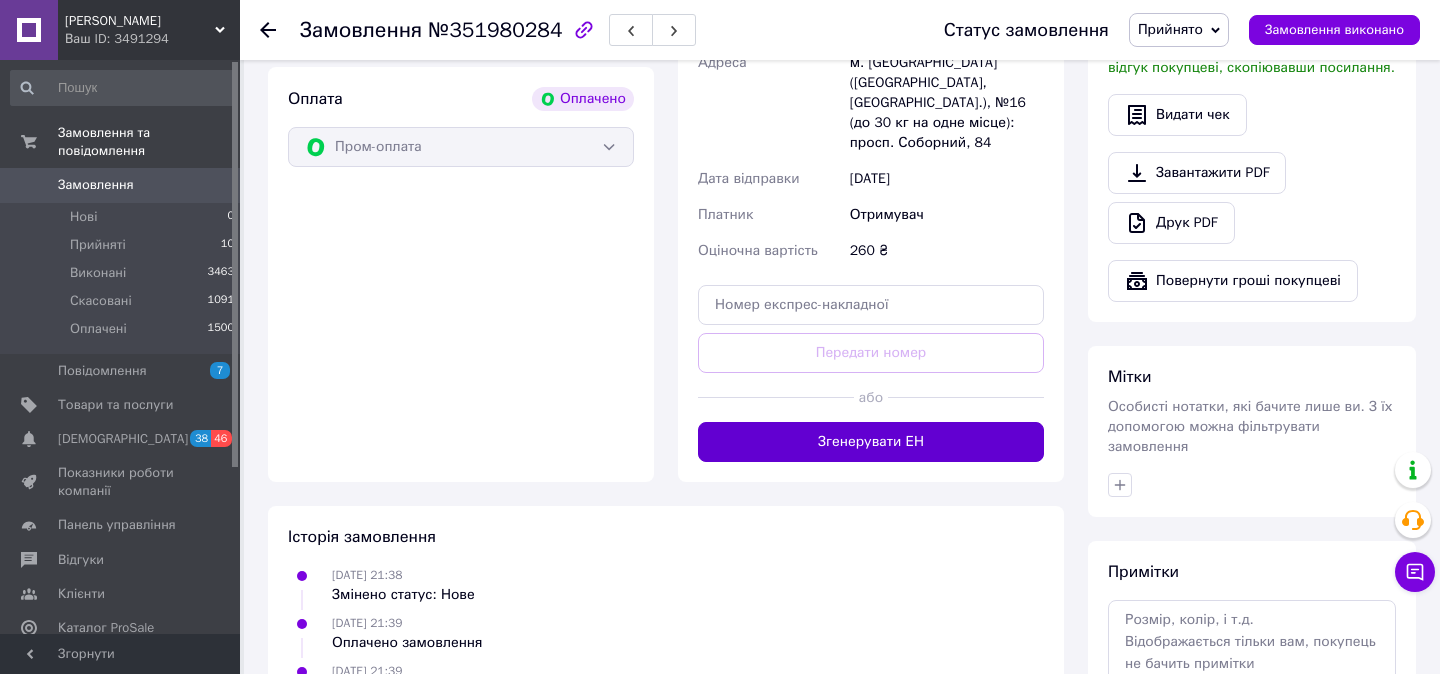 click on "Згенерувати ЕН" at bounding box center (871, 442) 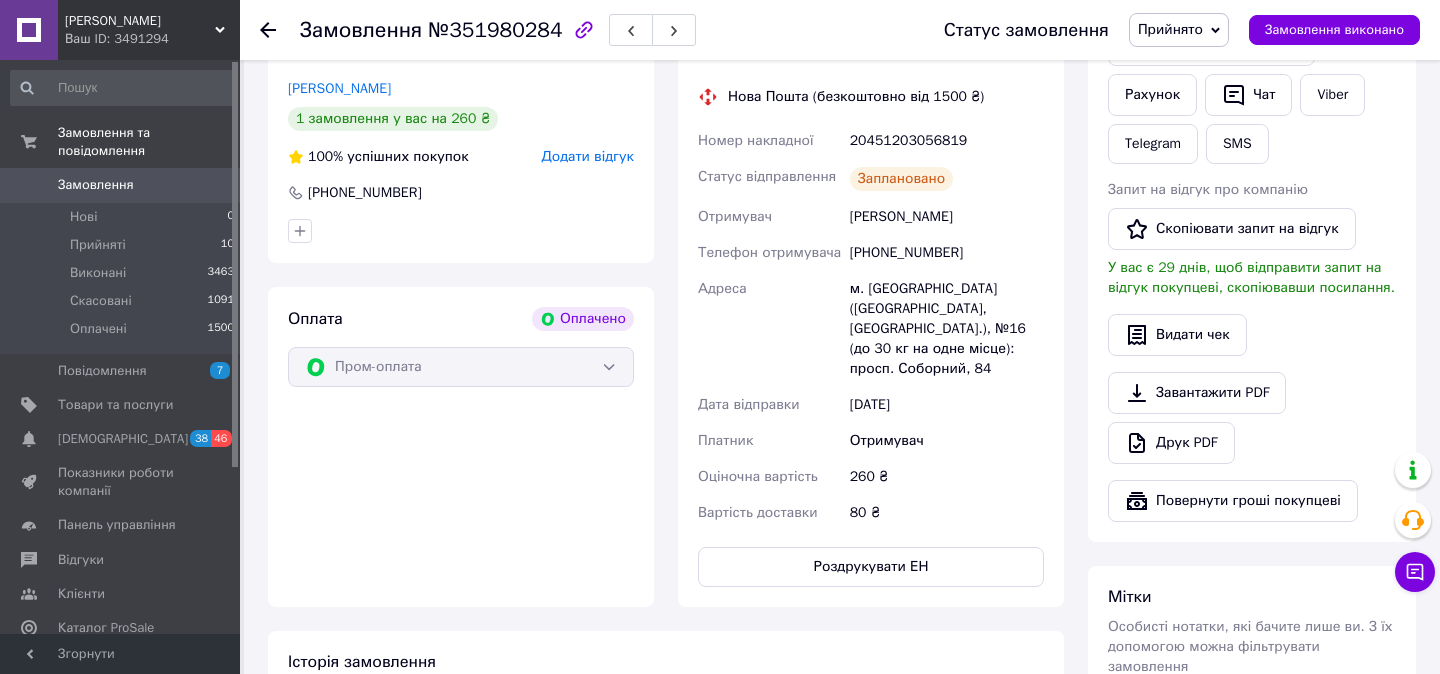 scroll, scrollTop: 488, scrollLeft: 0, axis: vertical 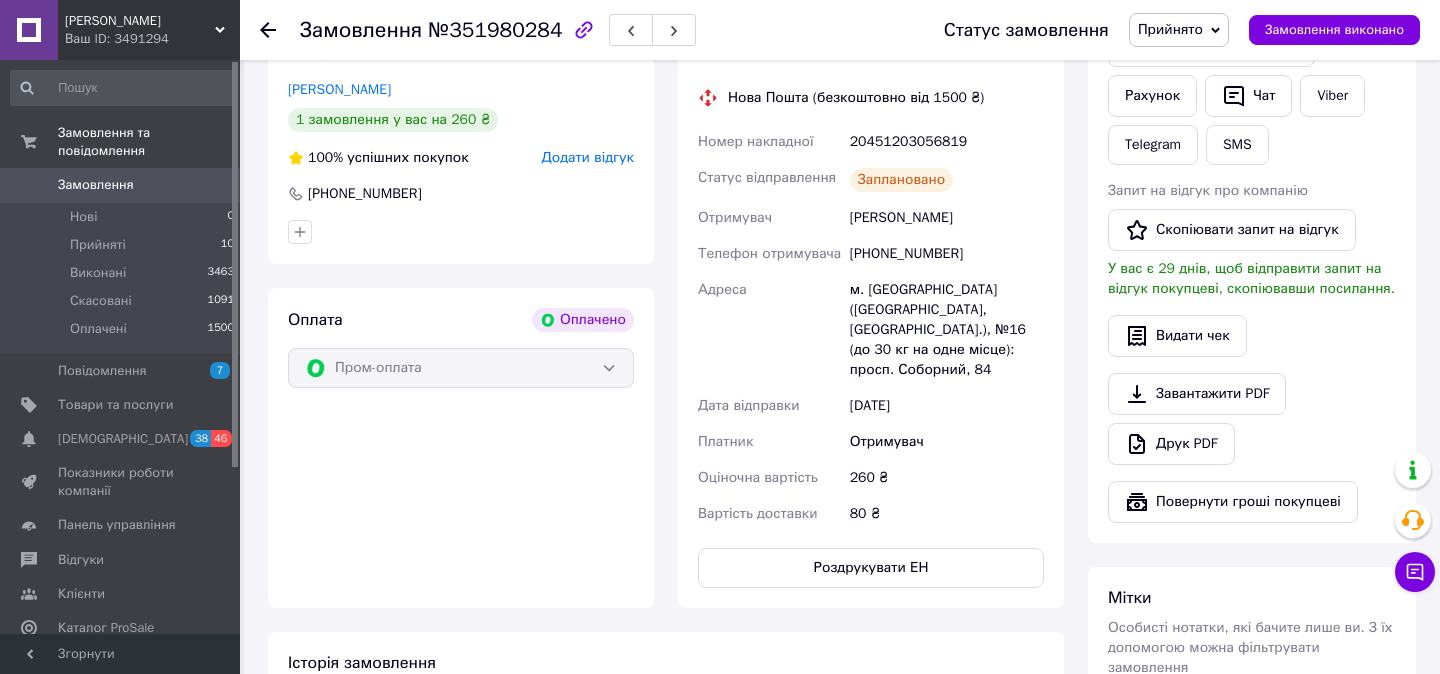 click 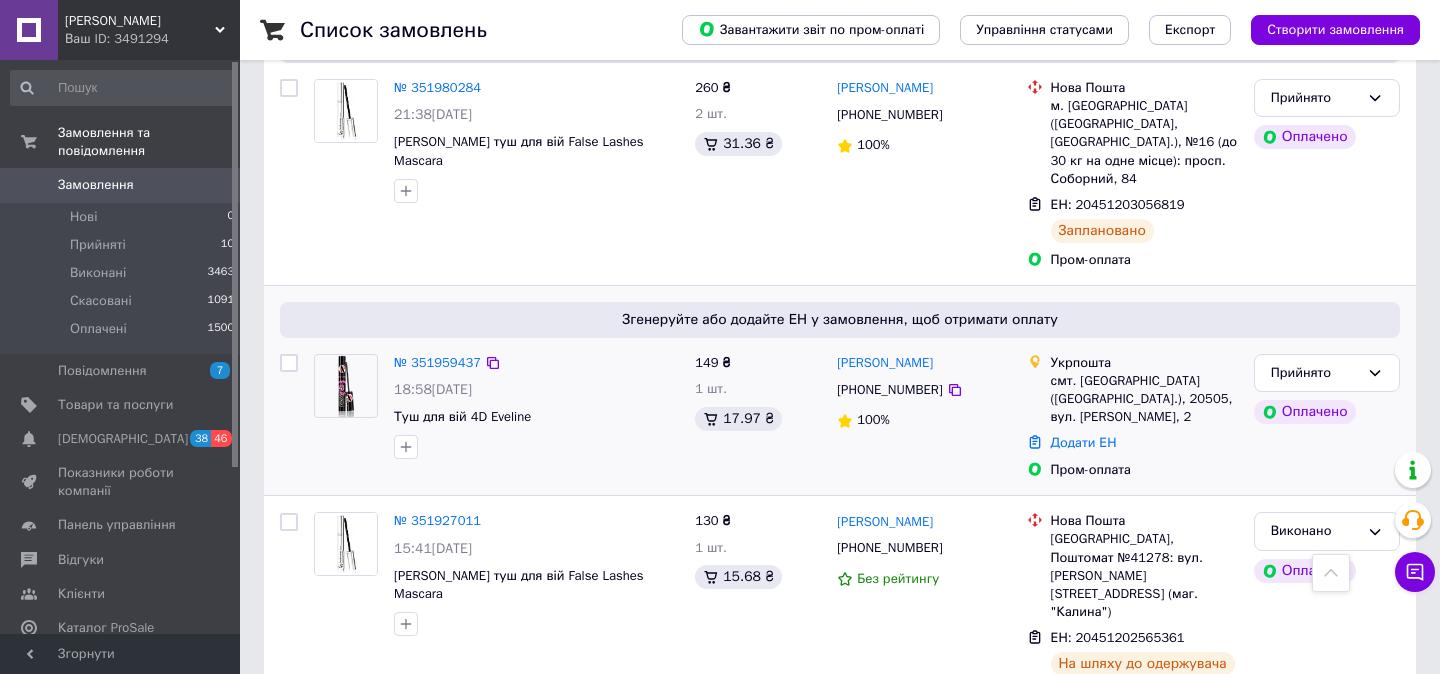 scroll, scrollTop: 622, scrollLeft: 0, axis: vertical 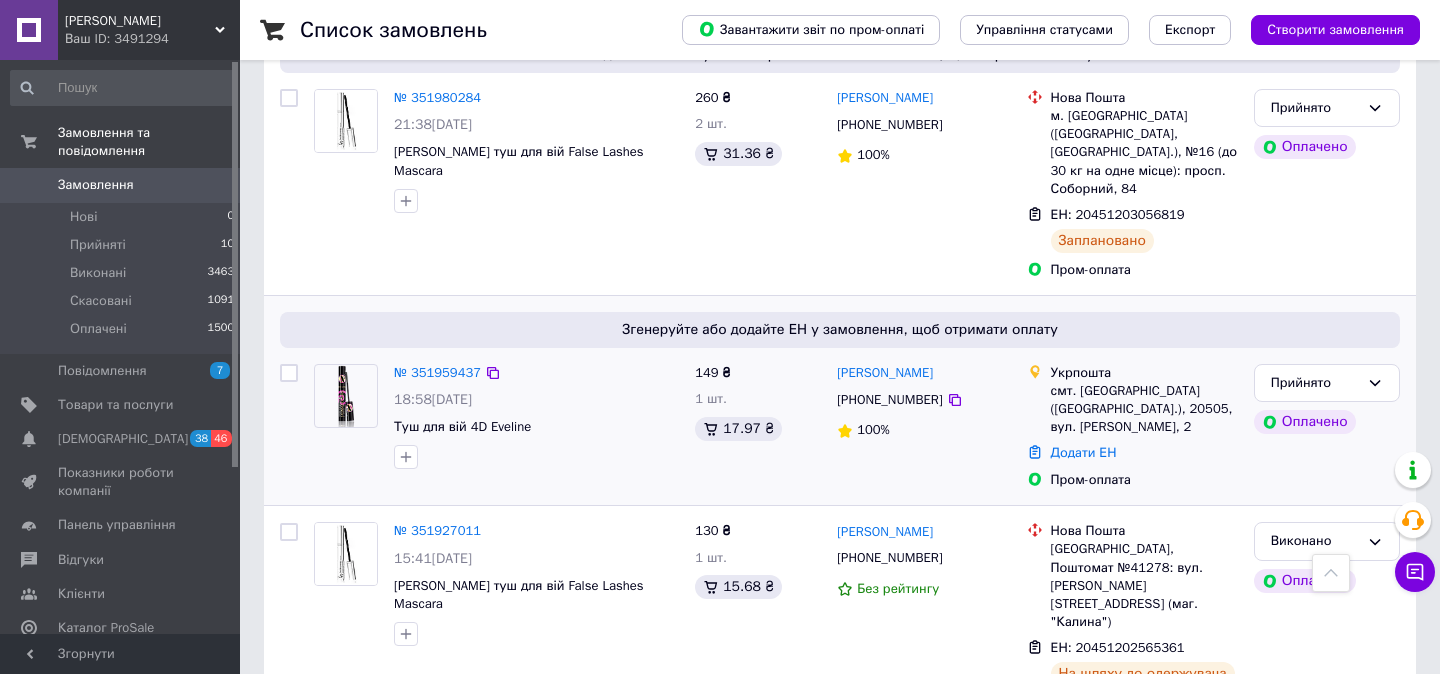 click on "№ 351959437 18:58[DATE] Туш для вій 4D Eveline" at bounding box center [536, 416] 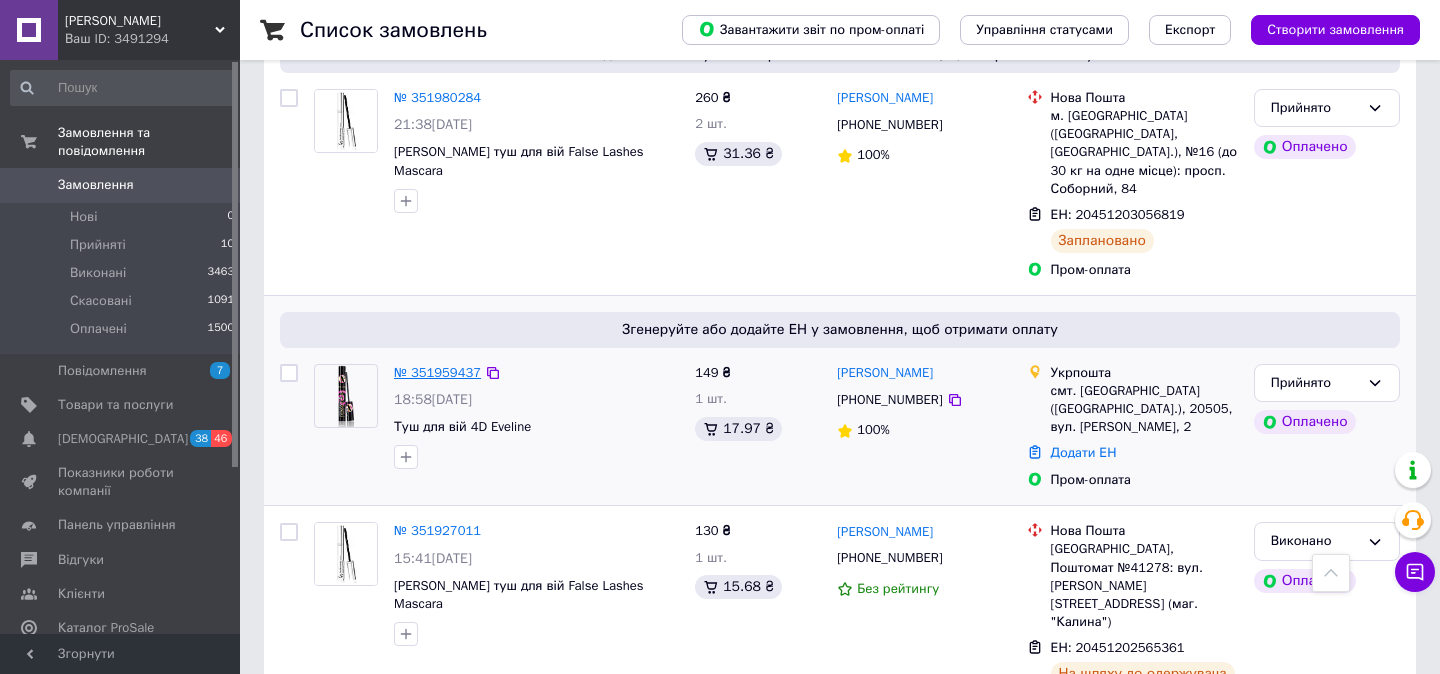 click on "№ 351959437" at bounding box center [437, 372] 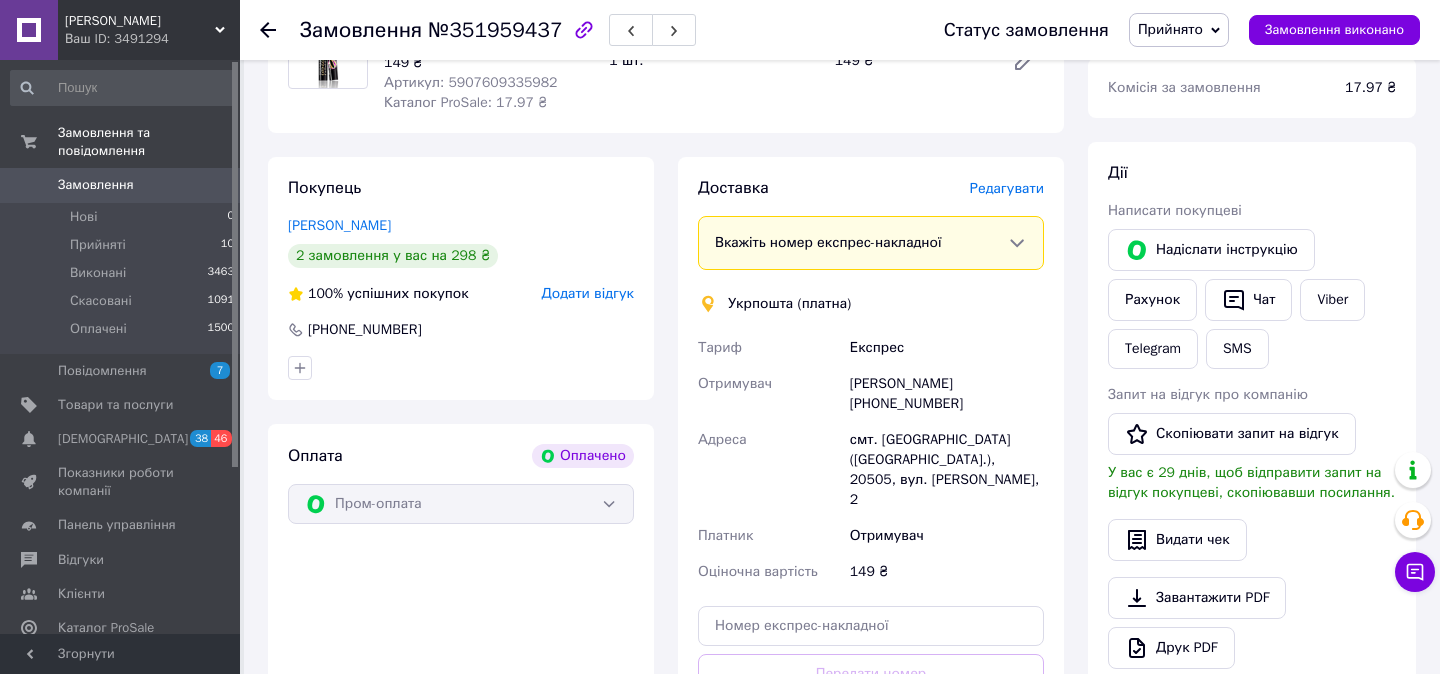 scroll, scrollTop: 285, scrollLeft: 0, axis: vertical 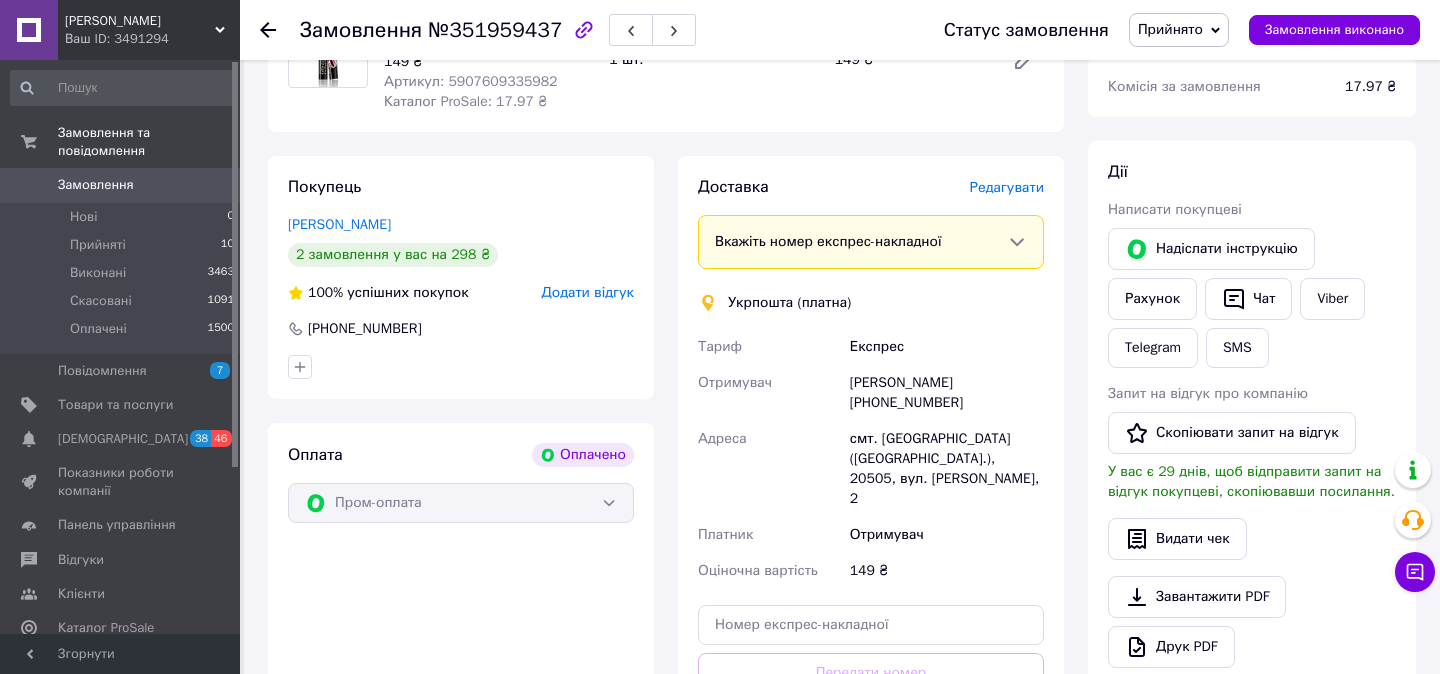 click on "Редагувати" at bounding box center [1007, 187] 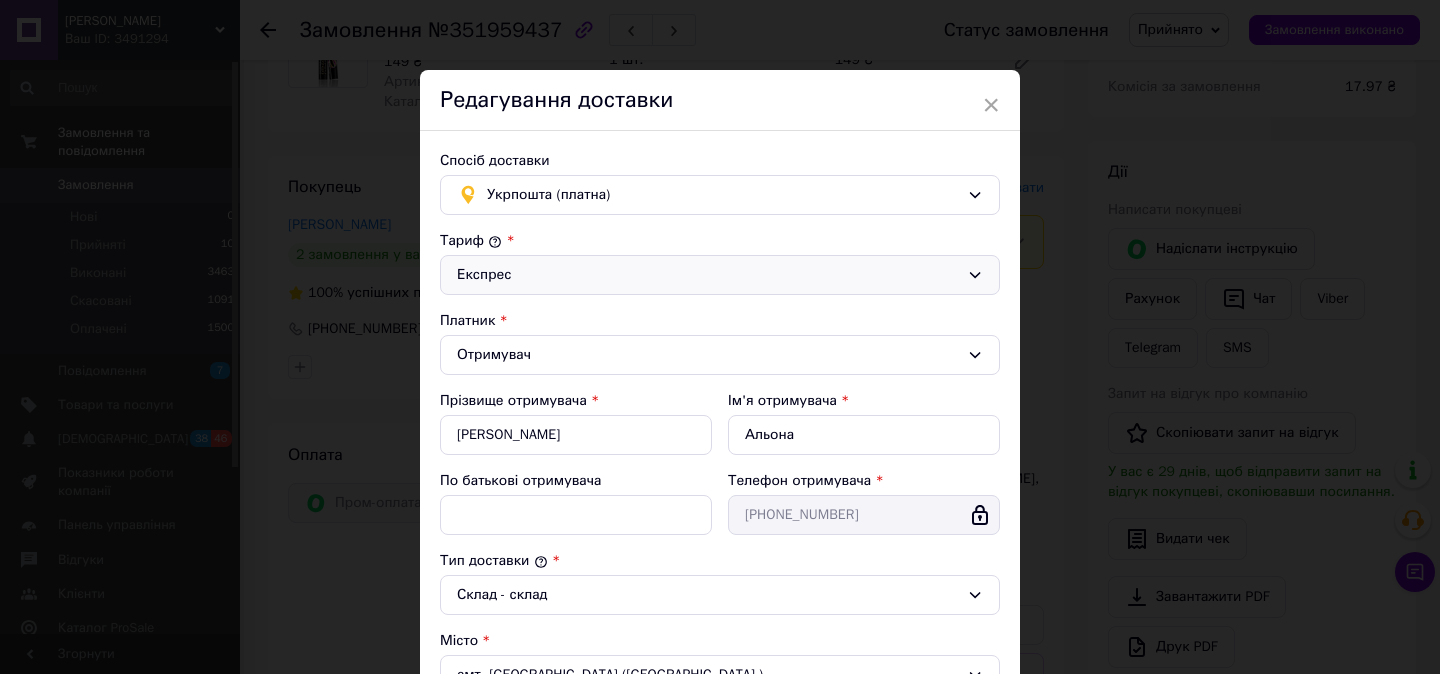 click 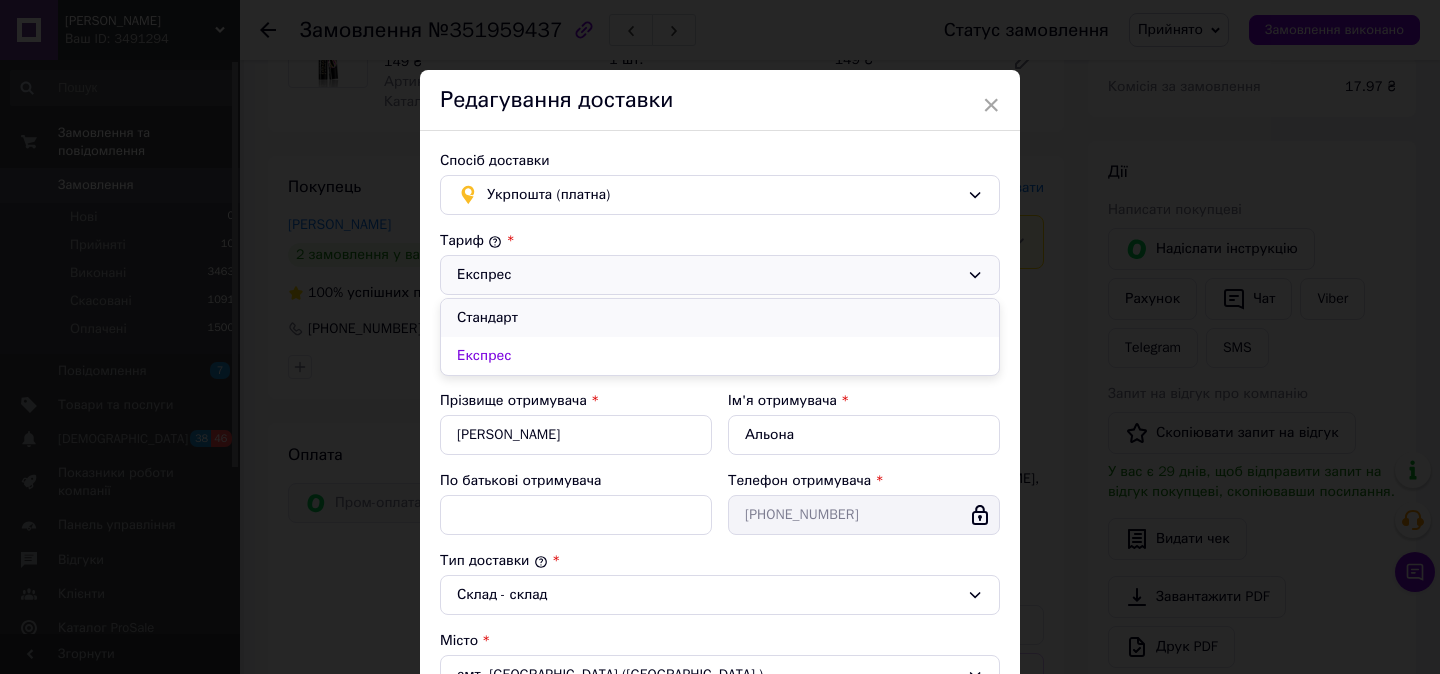 click on "Стандарт" at bounding box center (720, 318) 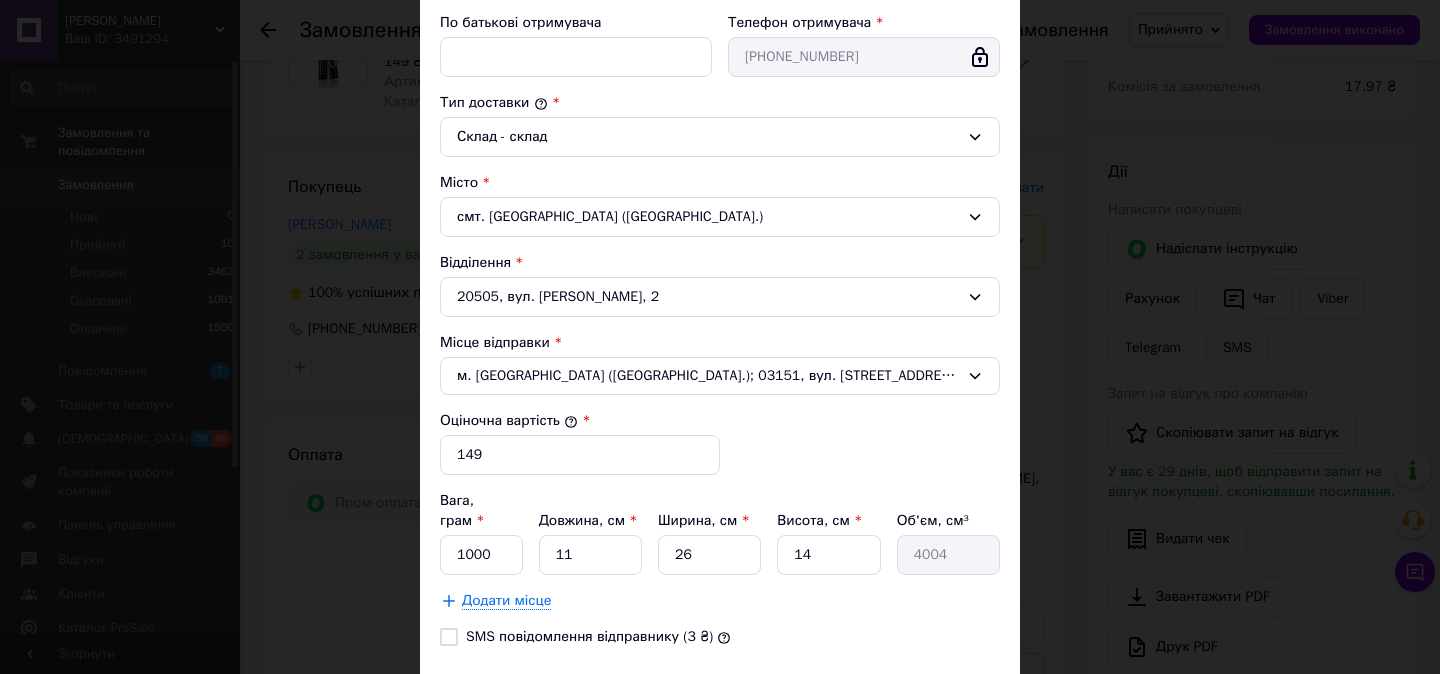scroll, scrollTop: 471, scrollLeft: 0, axis: vertical 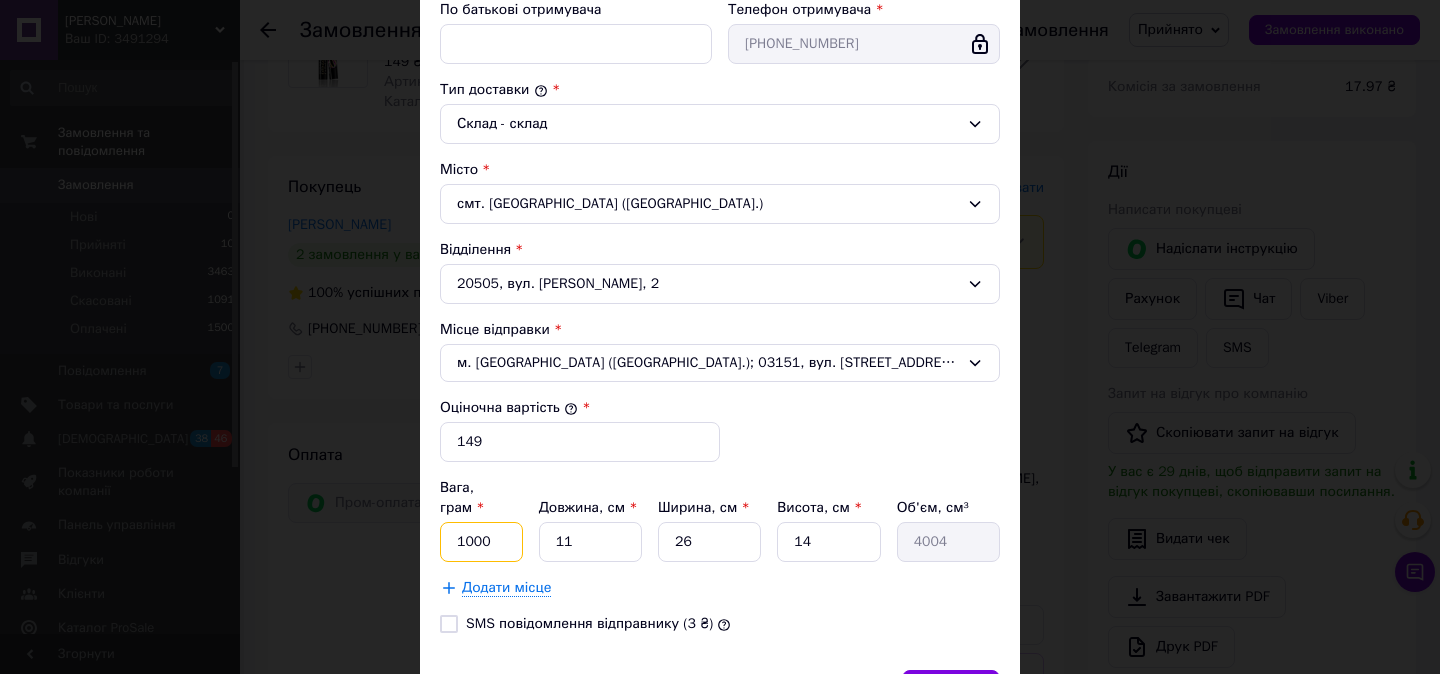 click on "1000" at bounding box center (481, 542) 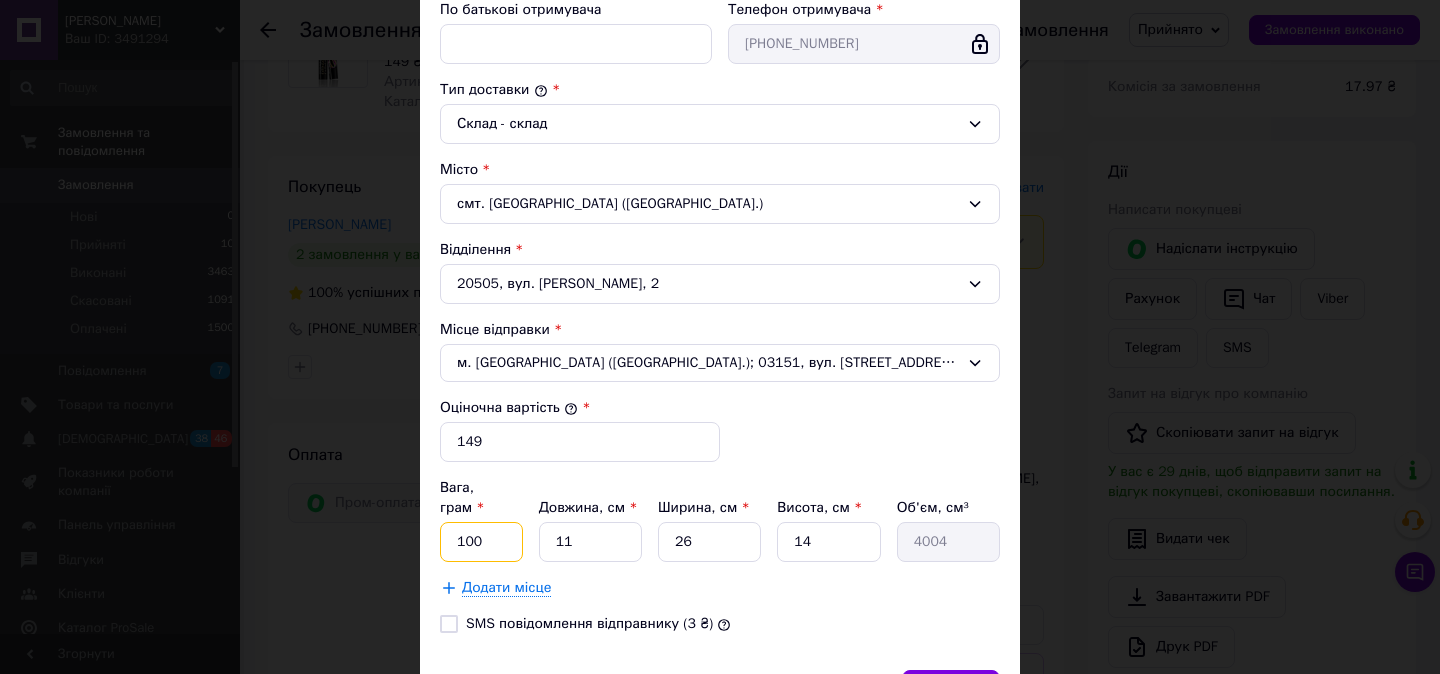 type on "100" 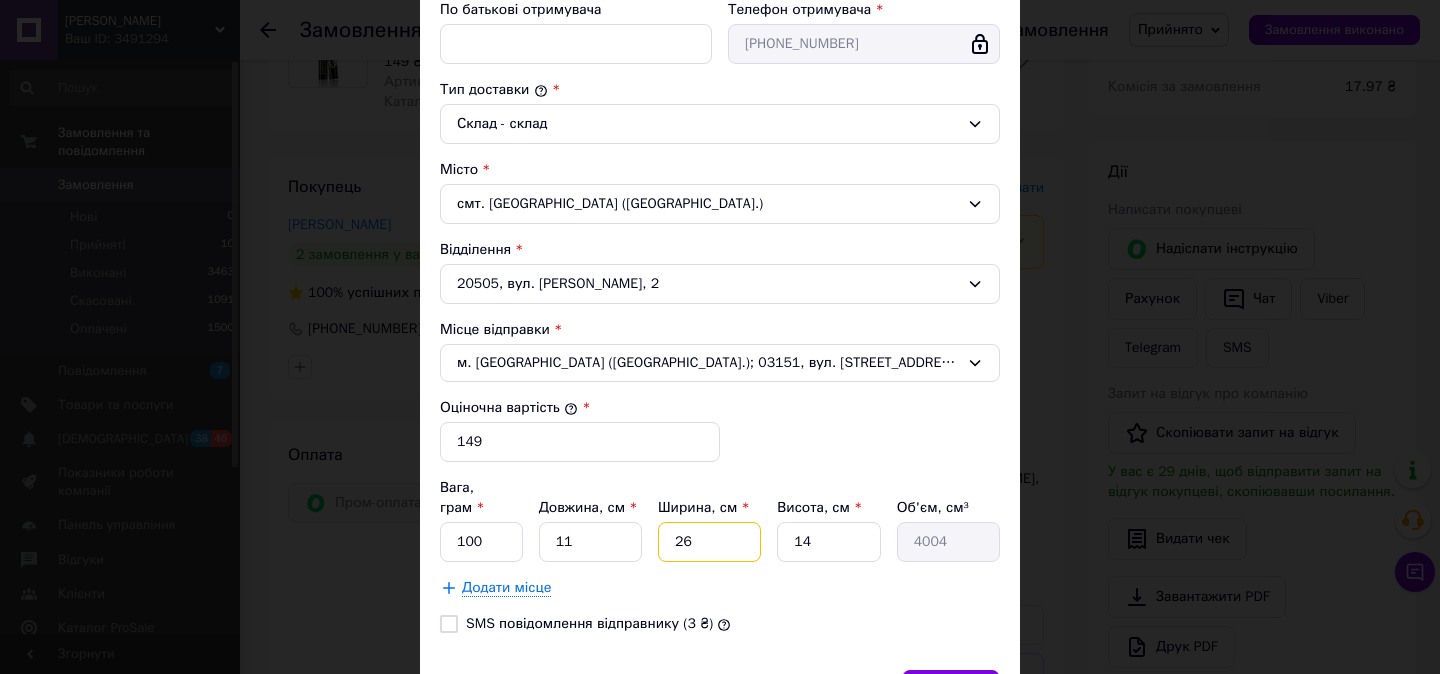 click on "26" at bounding box center (709, 542) 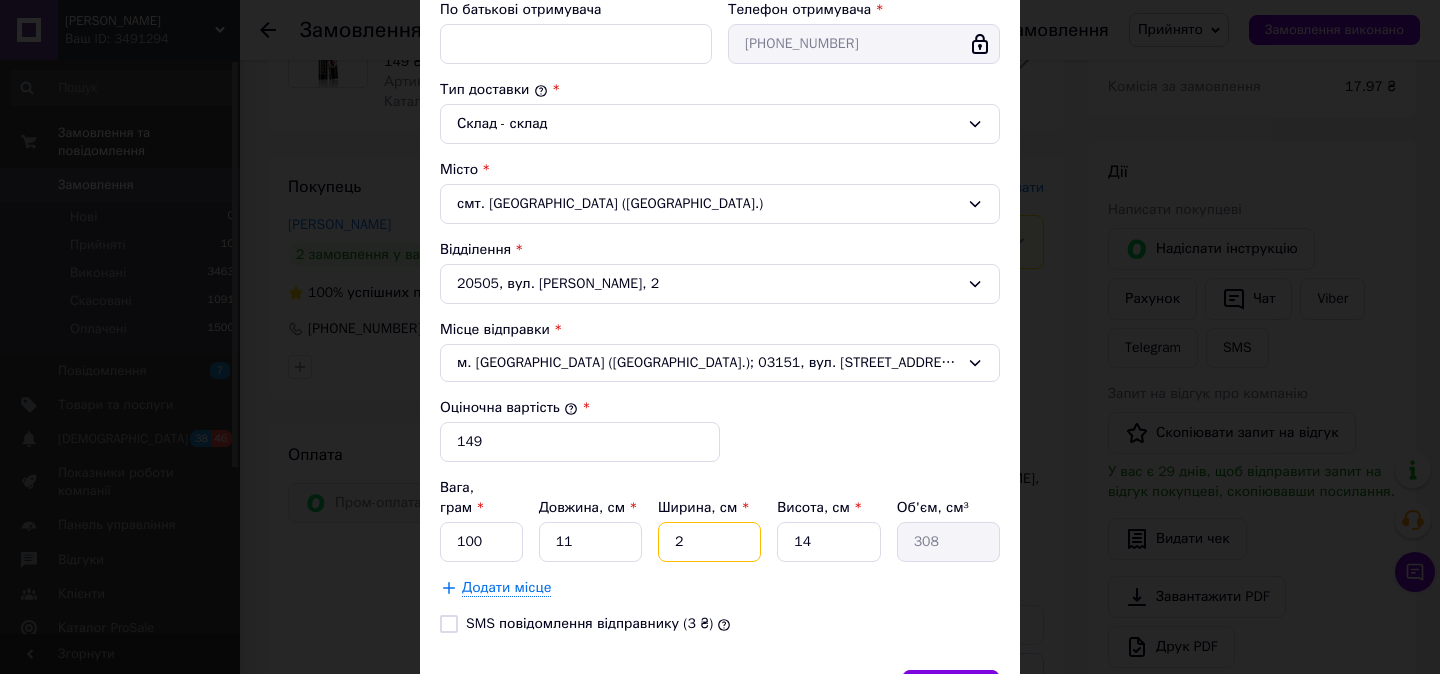 type 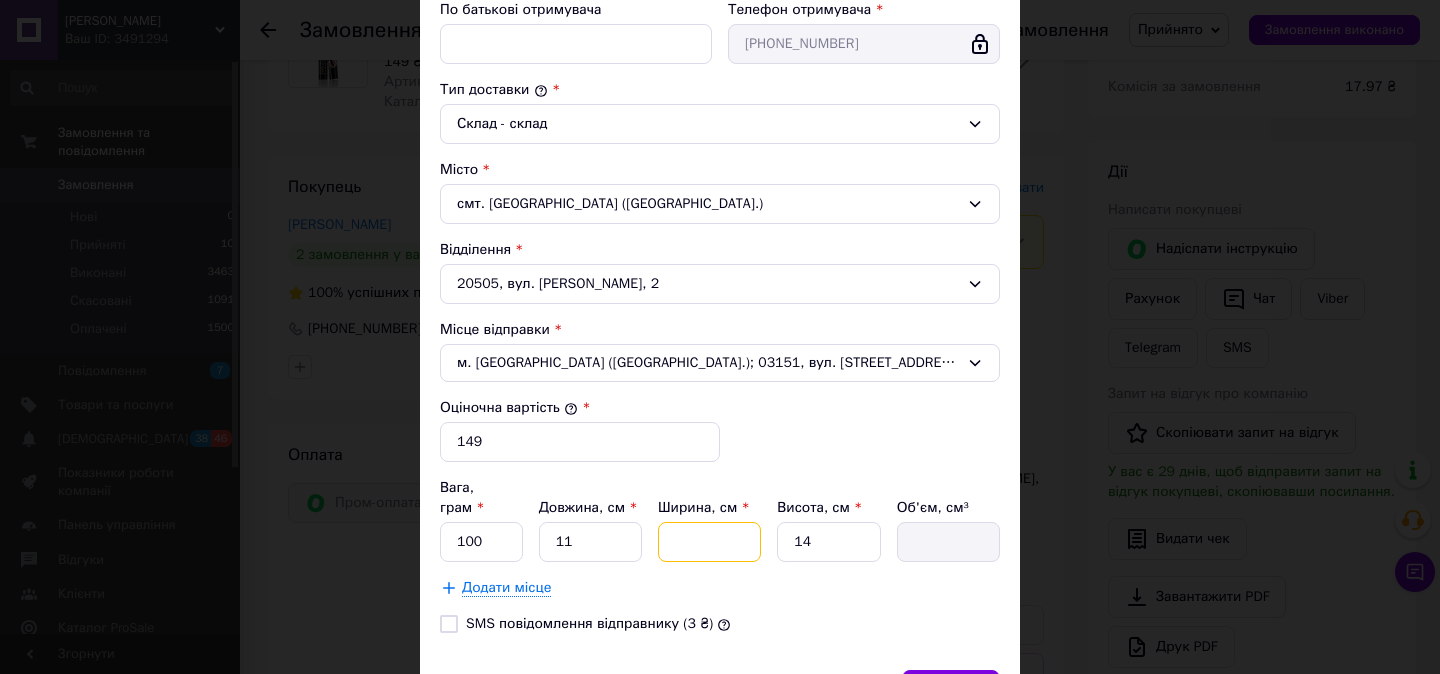 type on "3" 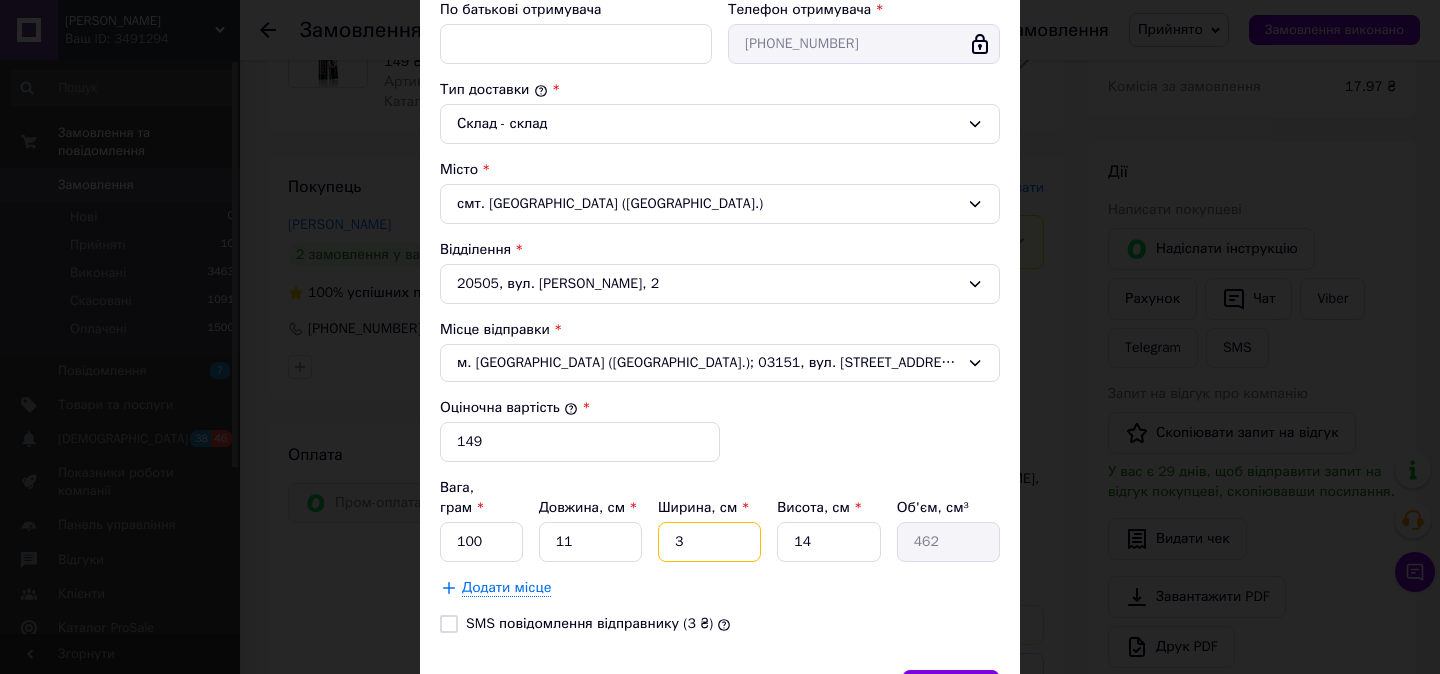 type on "3" 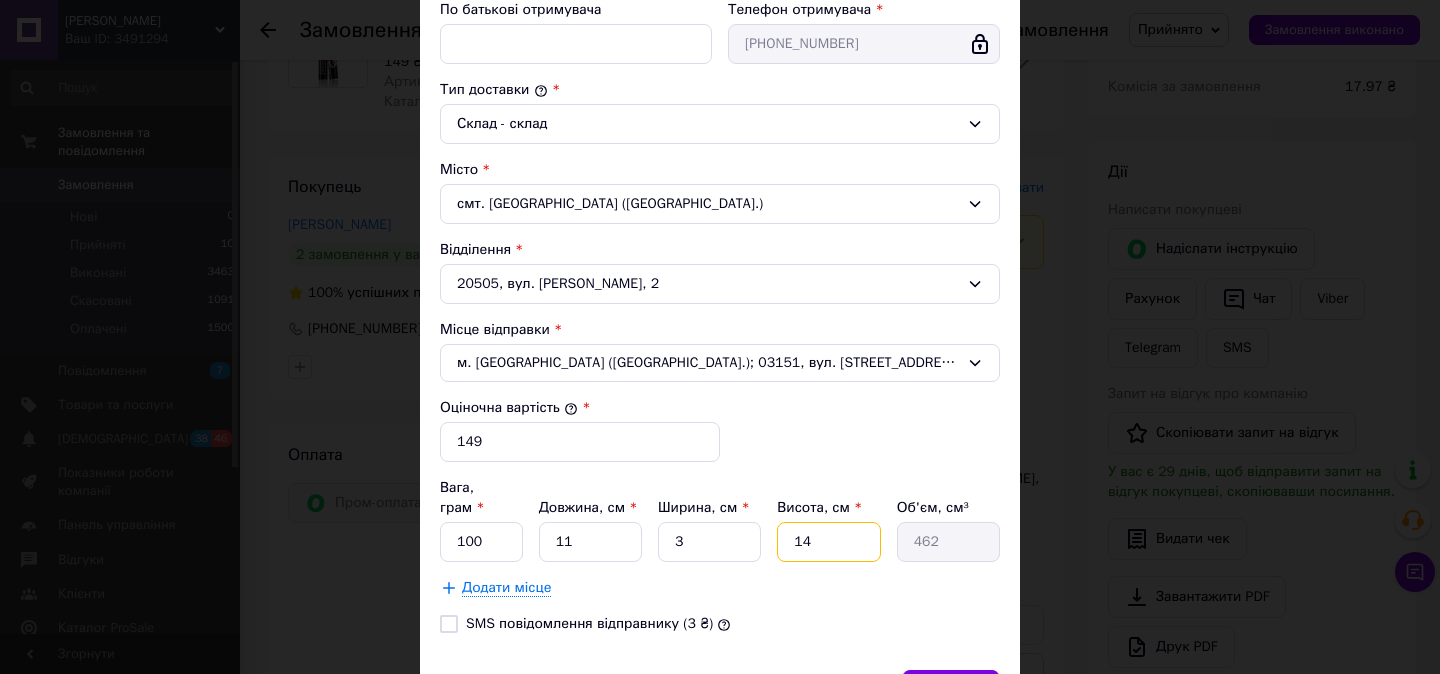 click on "14" at bounding box center [828, 542] 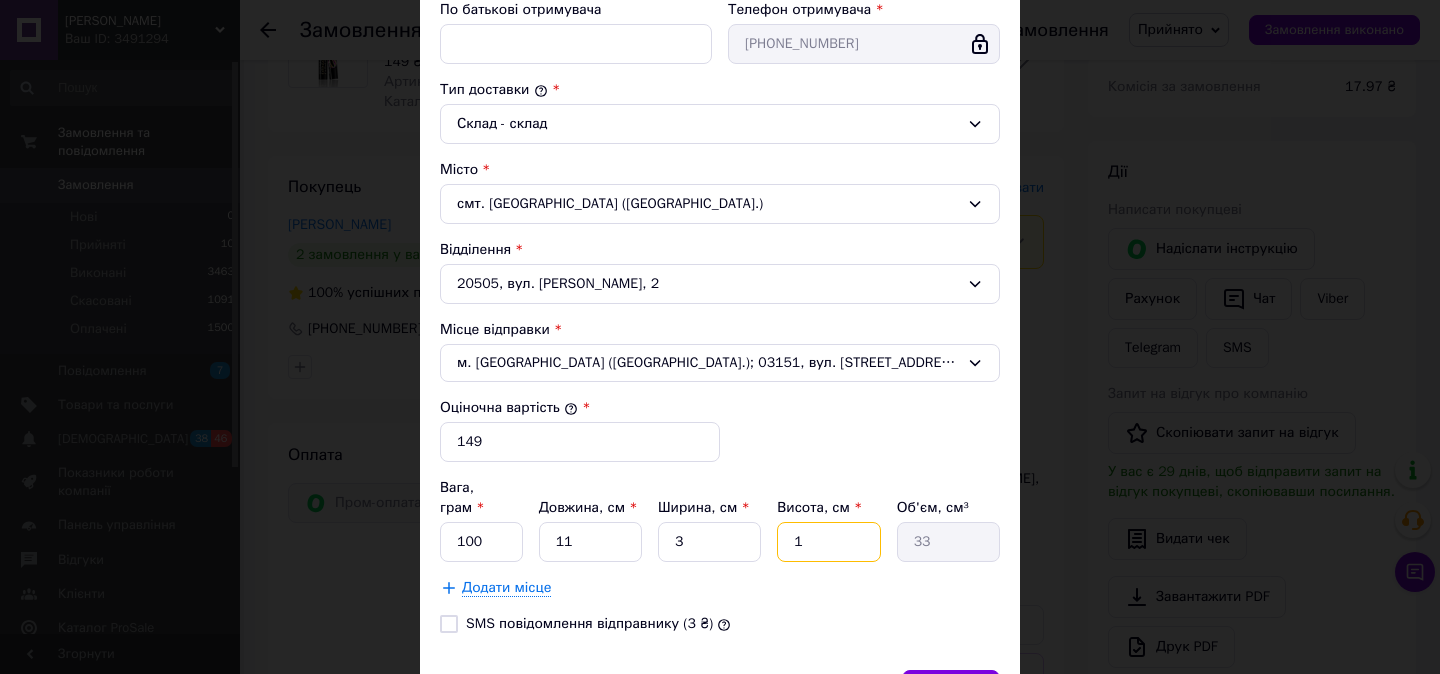 type 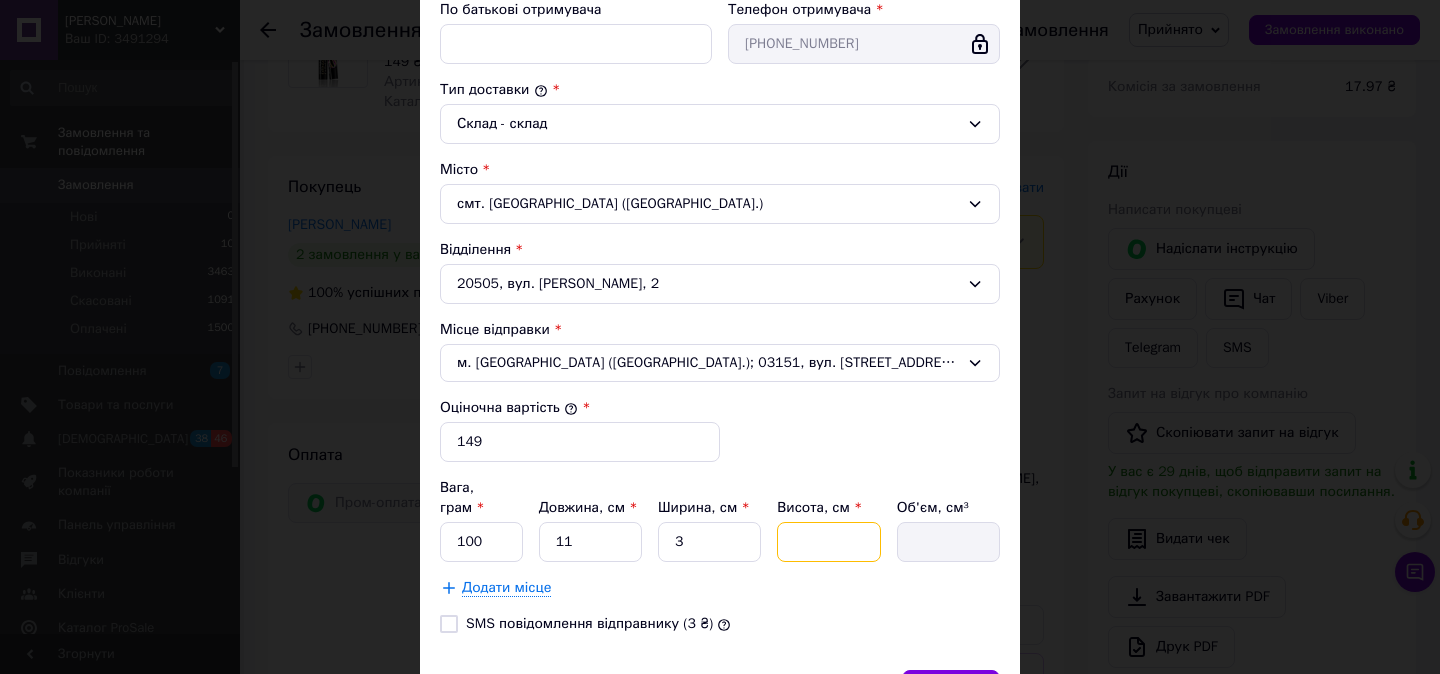 type on "3" 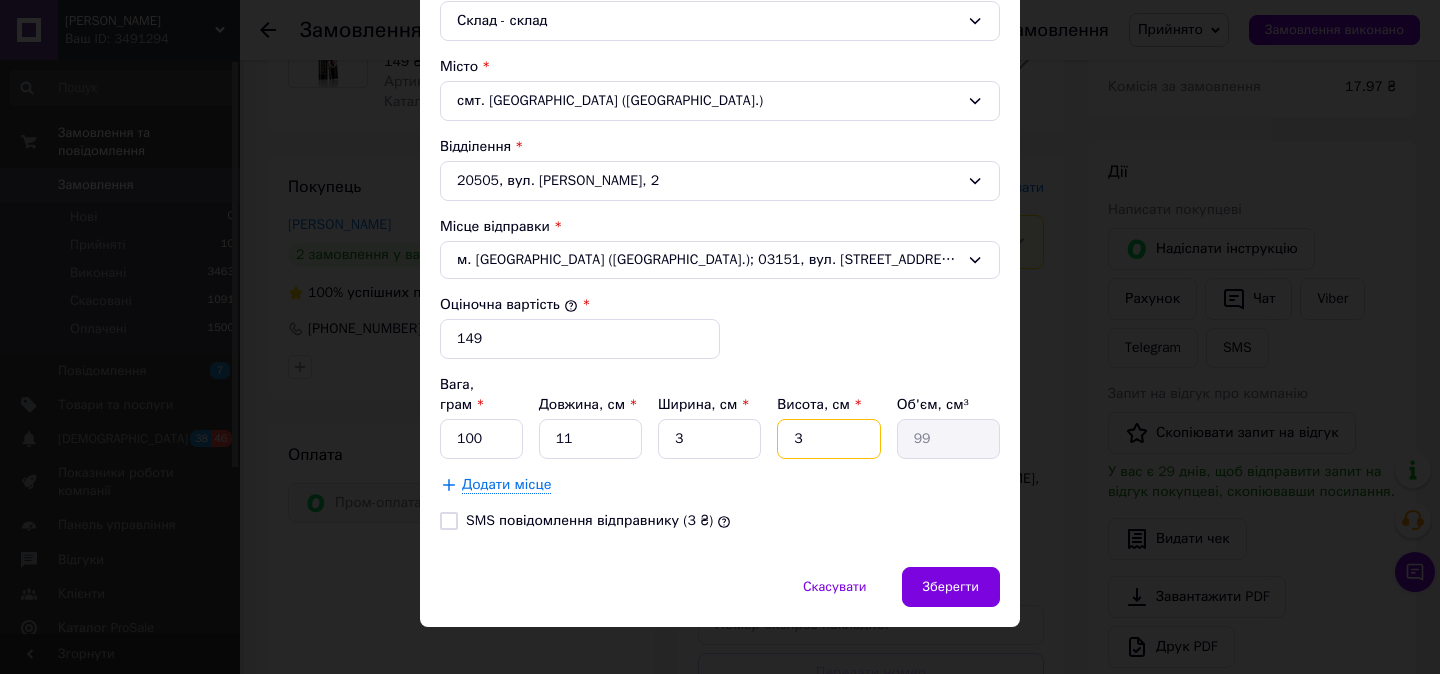 scroll, scrollTop: 577, scrollLeft: 0, axis: vertical 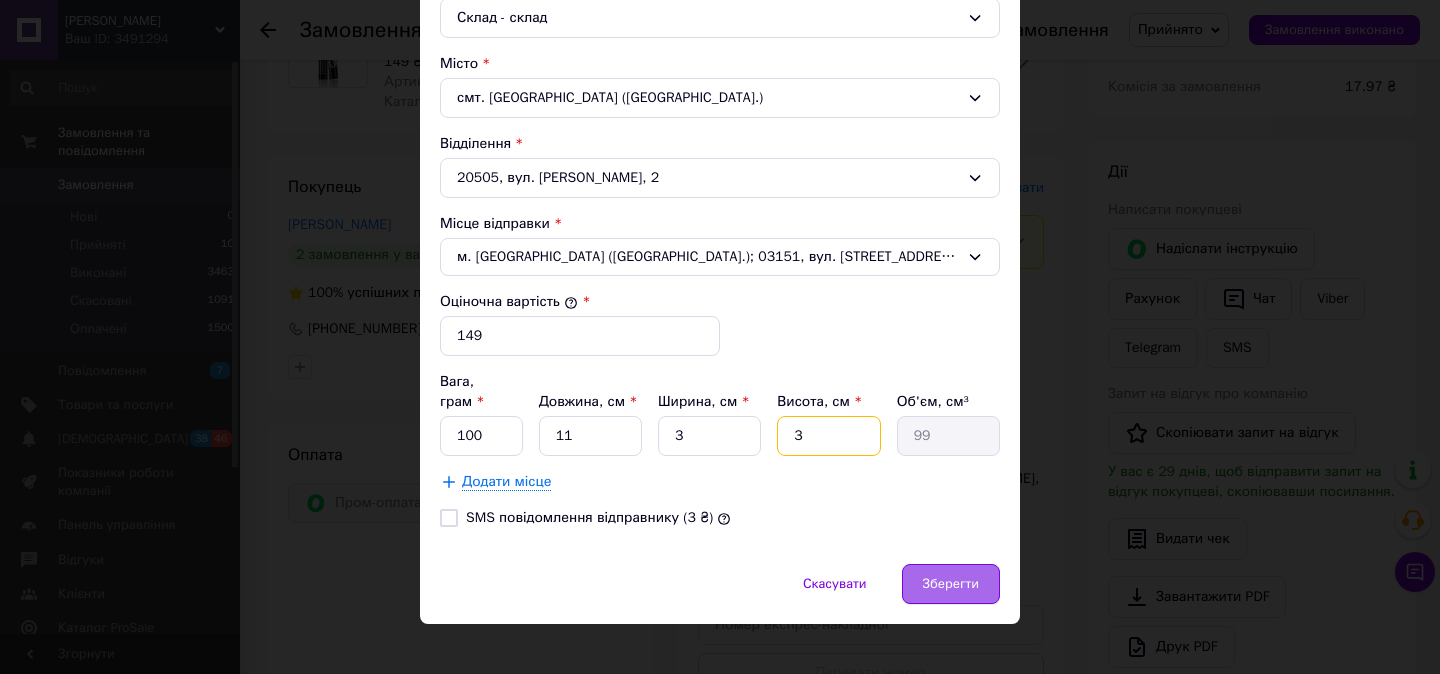 type on "3" 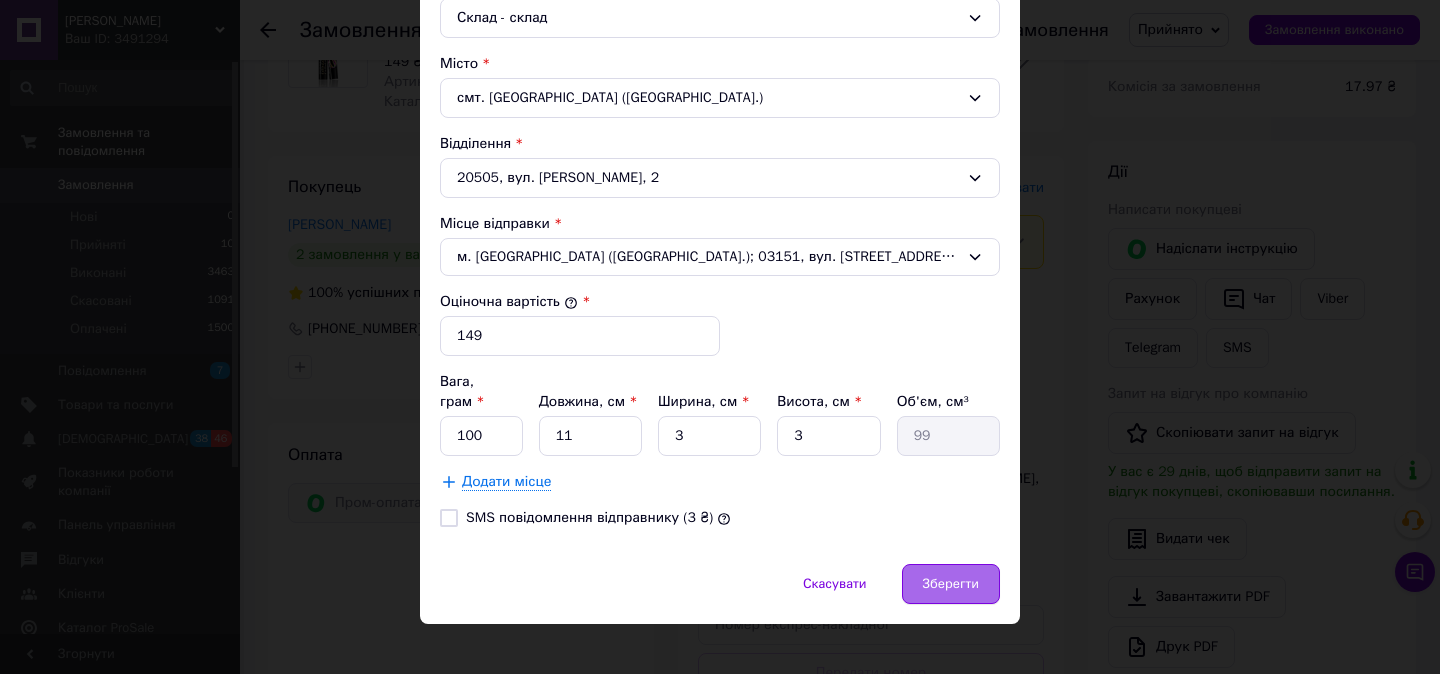 click on "Зберегти" at bounding box center (951, 584) 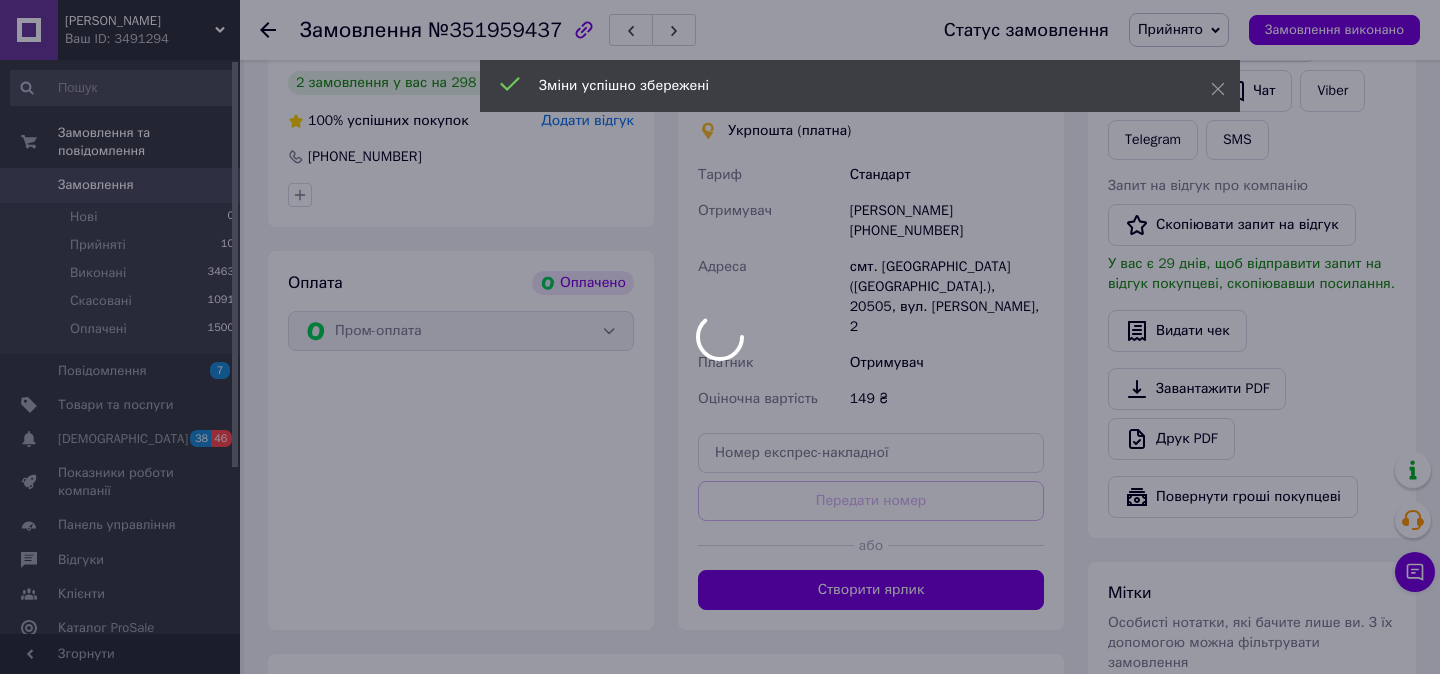 scroll, scrollTop: 462, scrollLeft: 0, axis: vertical 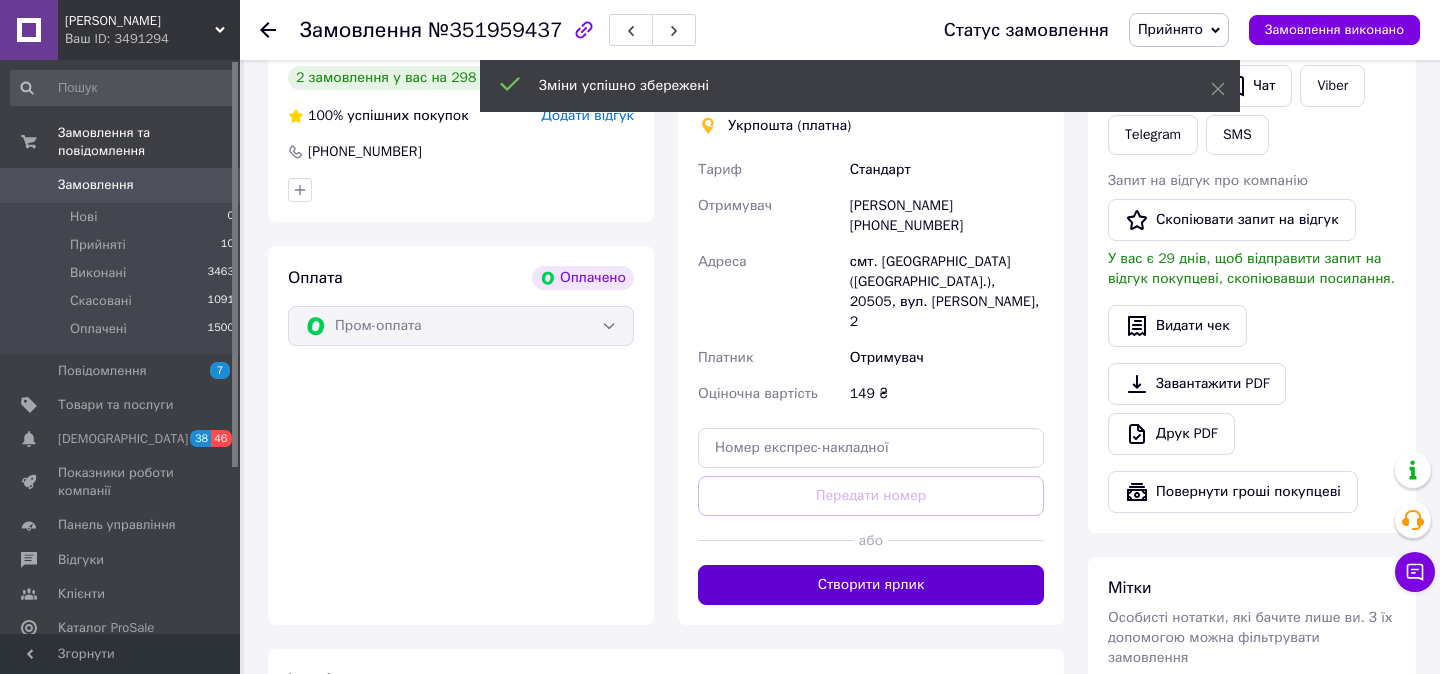 click on "Створити ярлик" at bounding box center (871, 585) 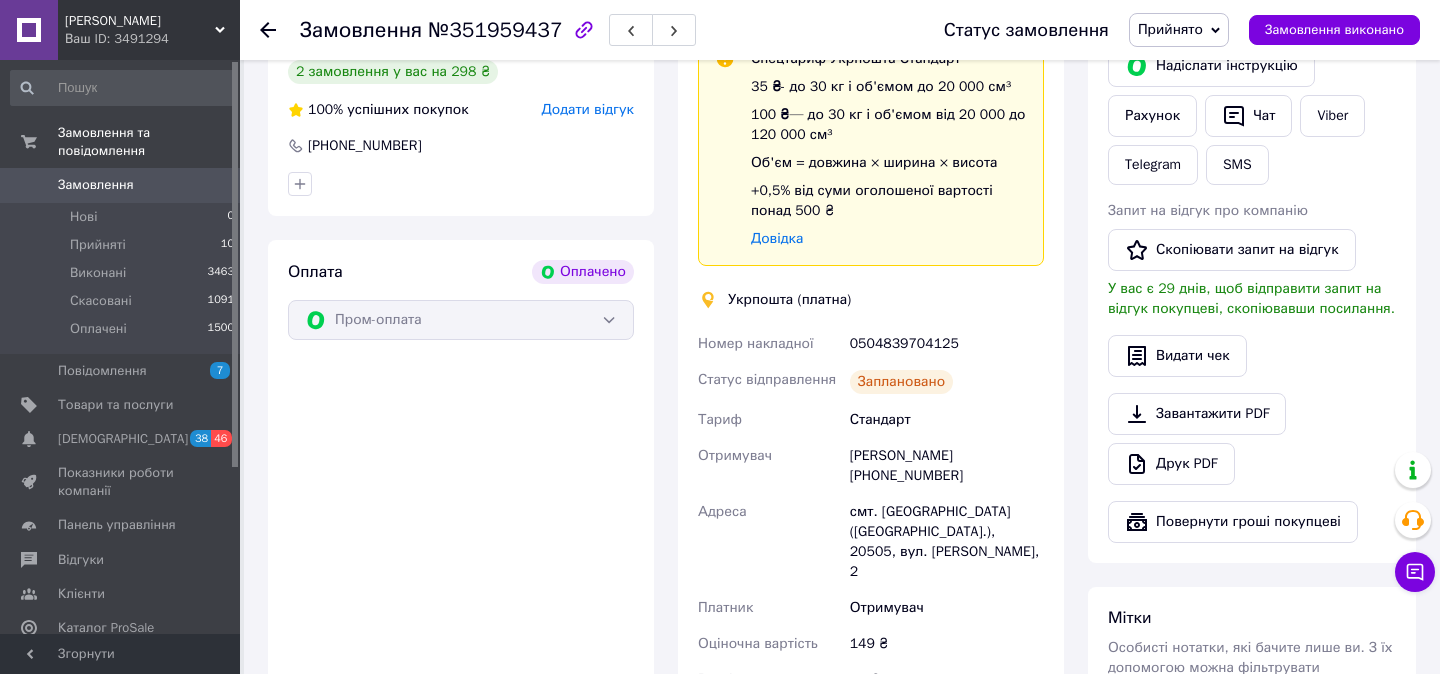 scroll, scrollTop: 469, scrollLeft: 0, axis: vertical 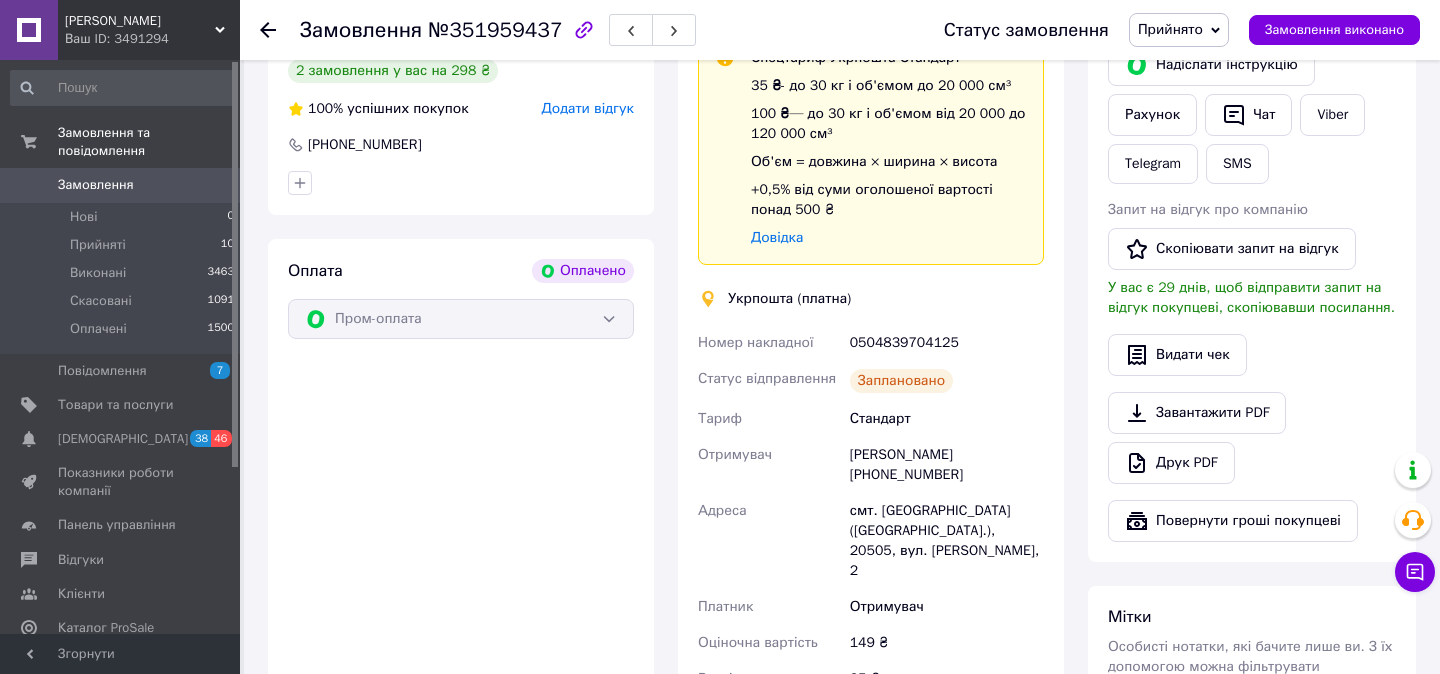 click 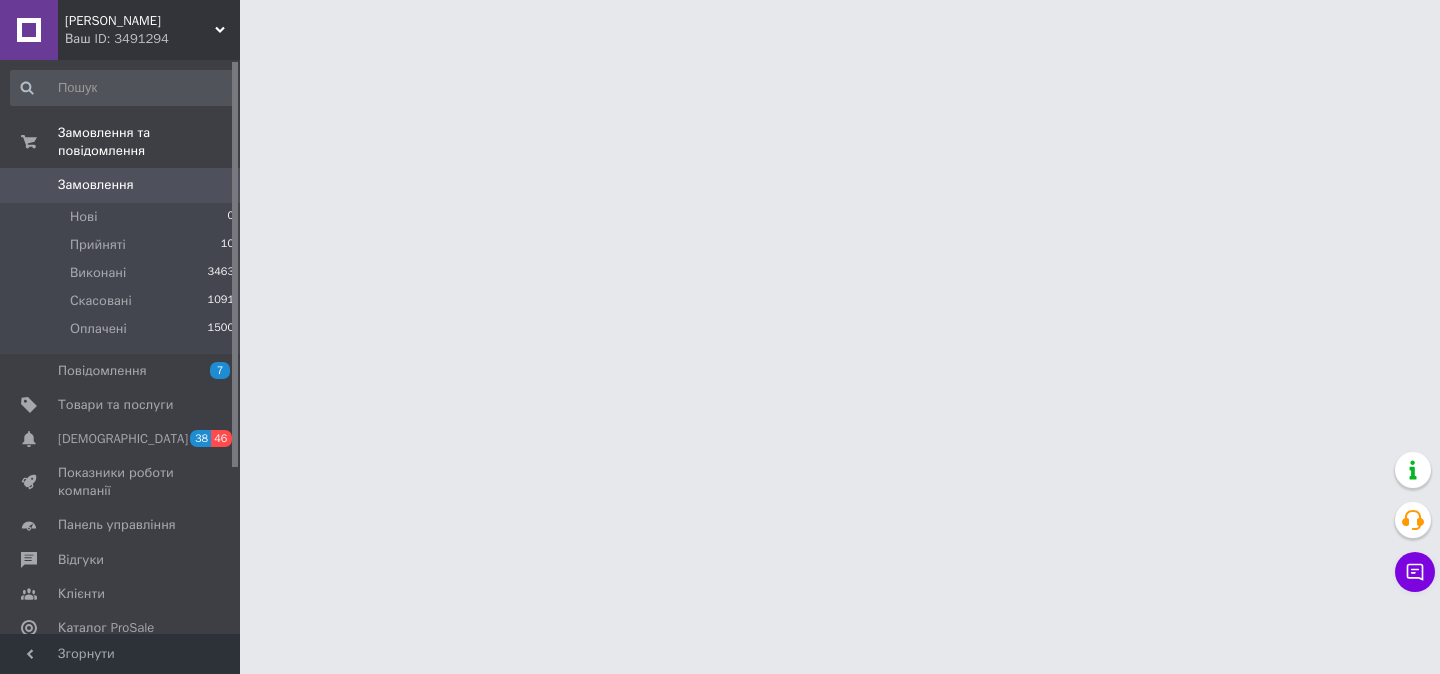 scroll, scrollTop: 0, scrollLeft: 0, axis: both 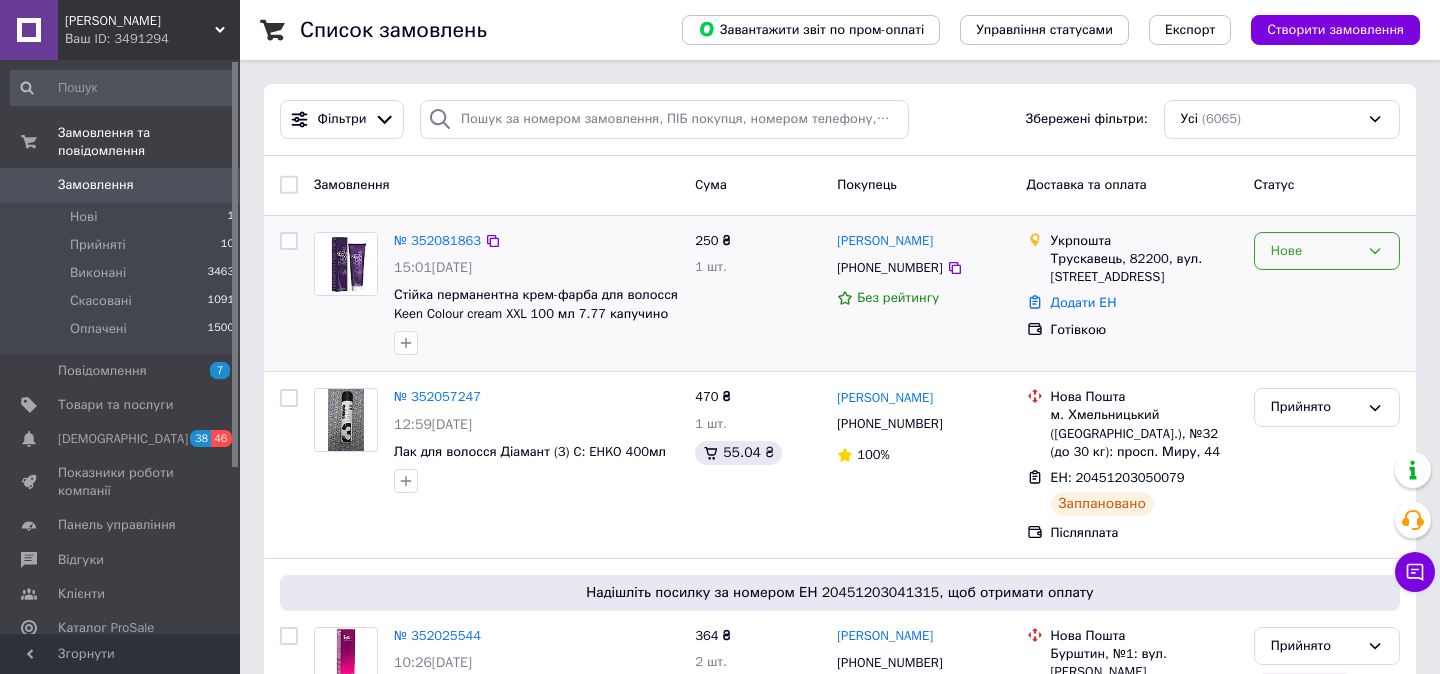 click 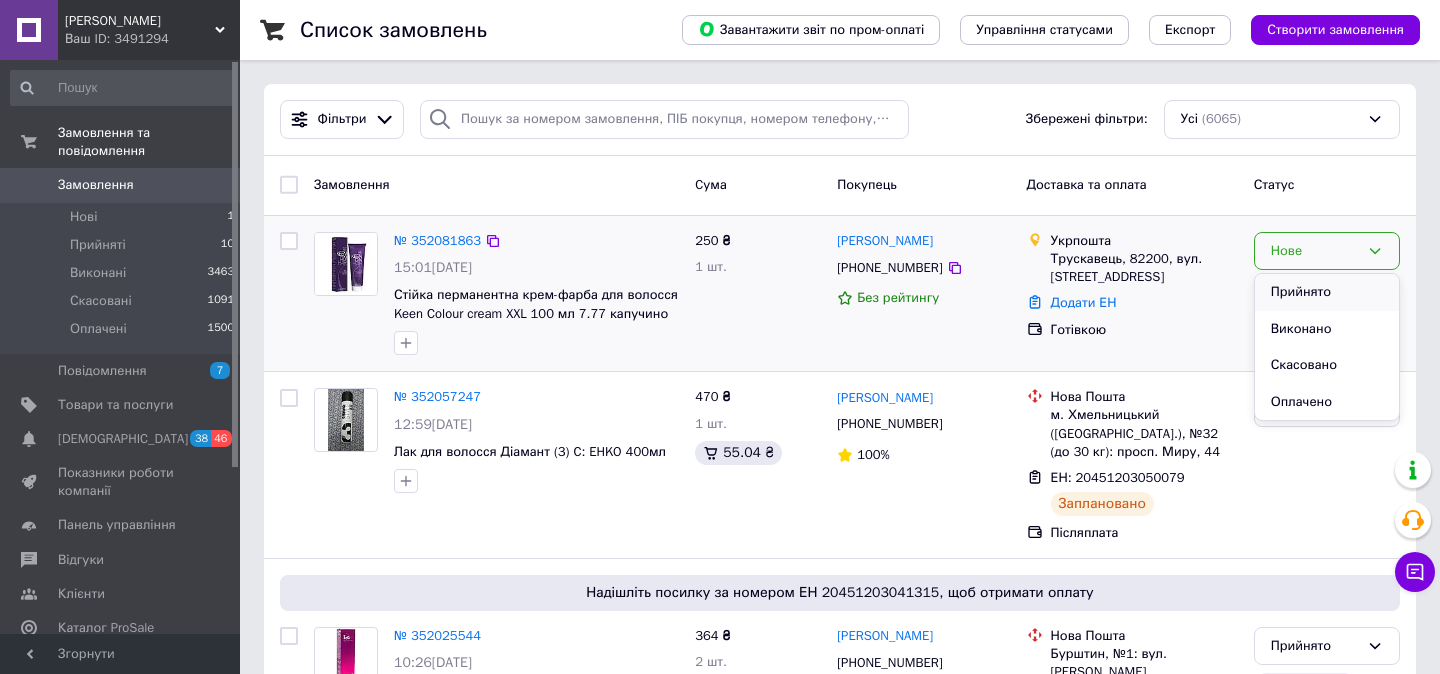 click on "Прийнято" at bounding box center (1327, 292) 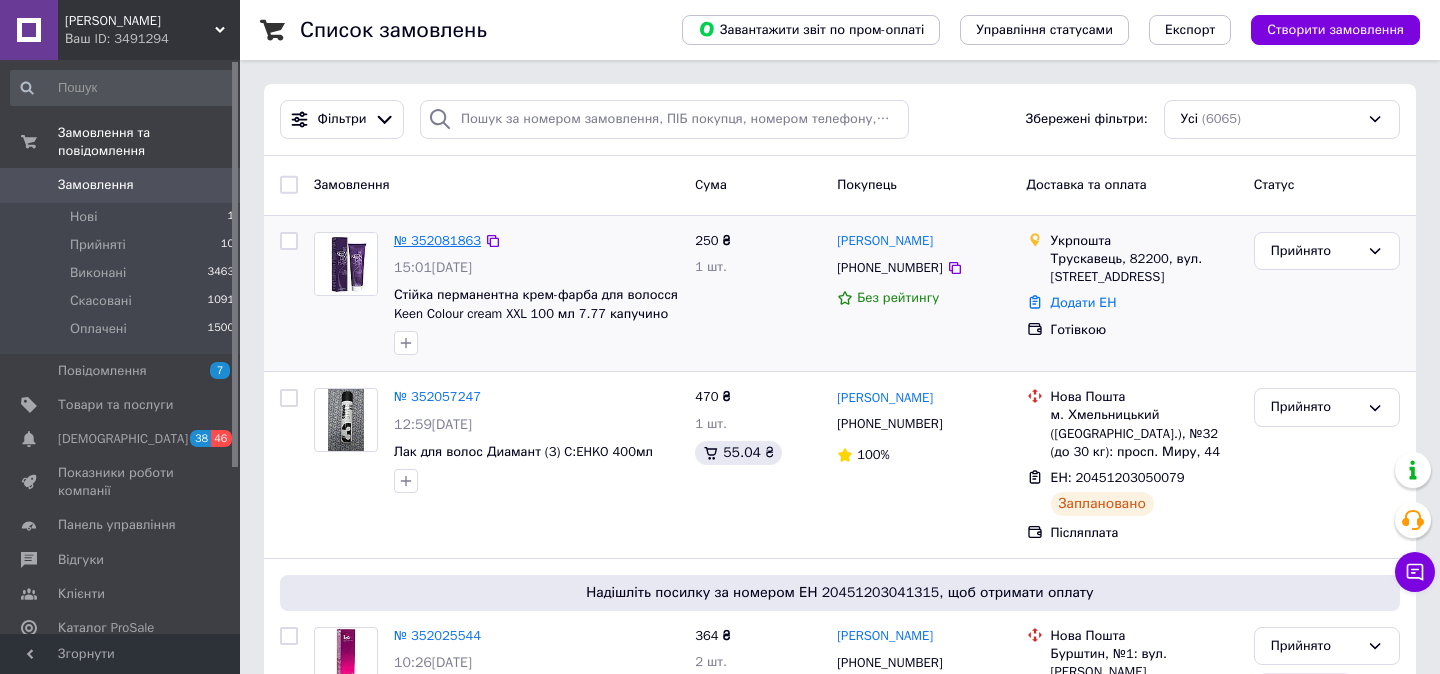 click on "№ 352081863" at bounding box center [437, 240] 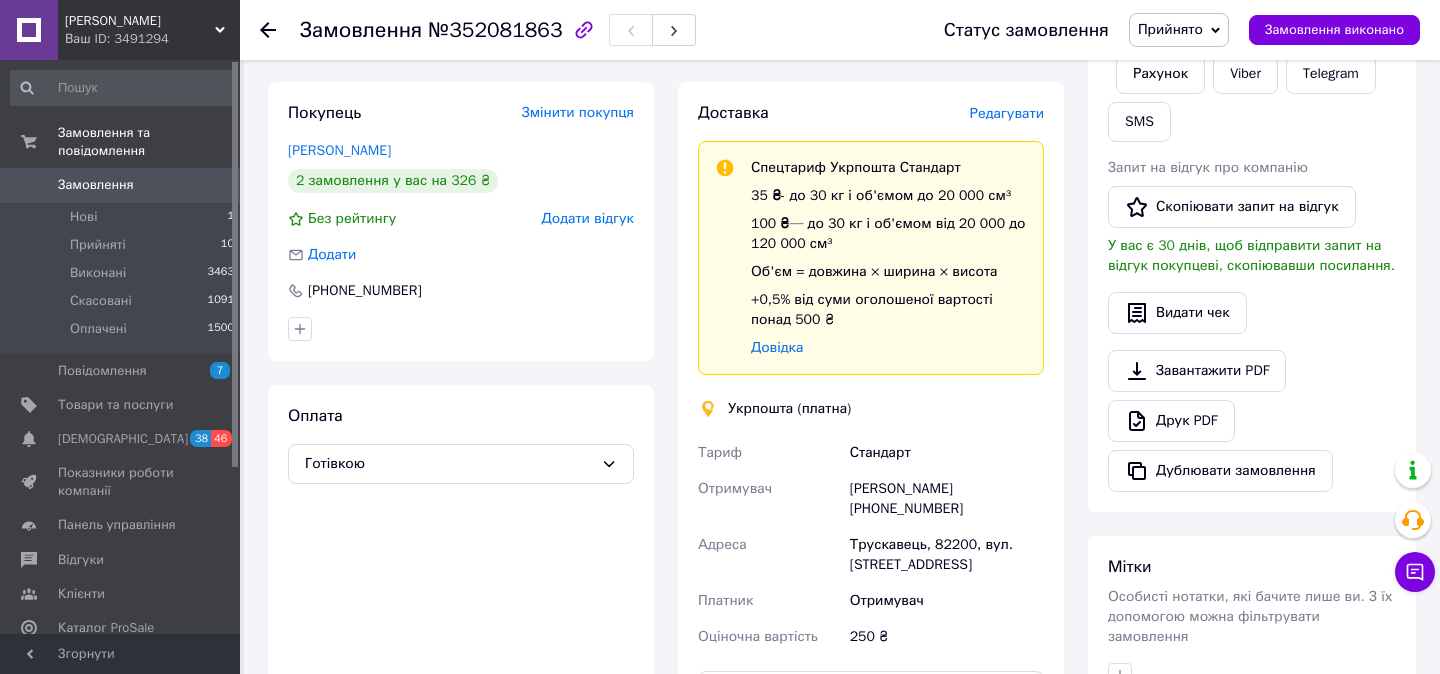 scroll, scrollTop: 333, scrollLeft: 0, axis: vertical 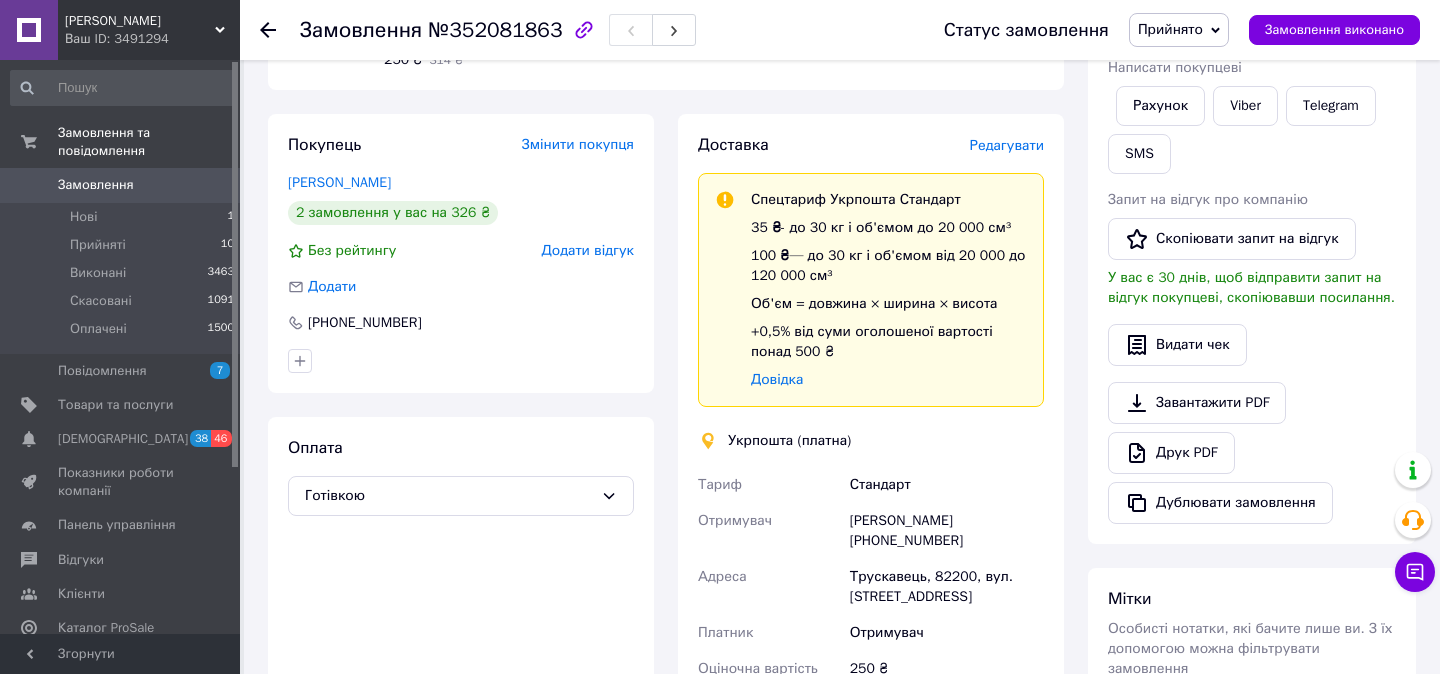 click on "Редагувати" at bounding box center [1007, 145] 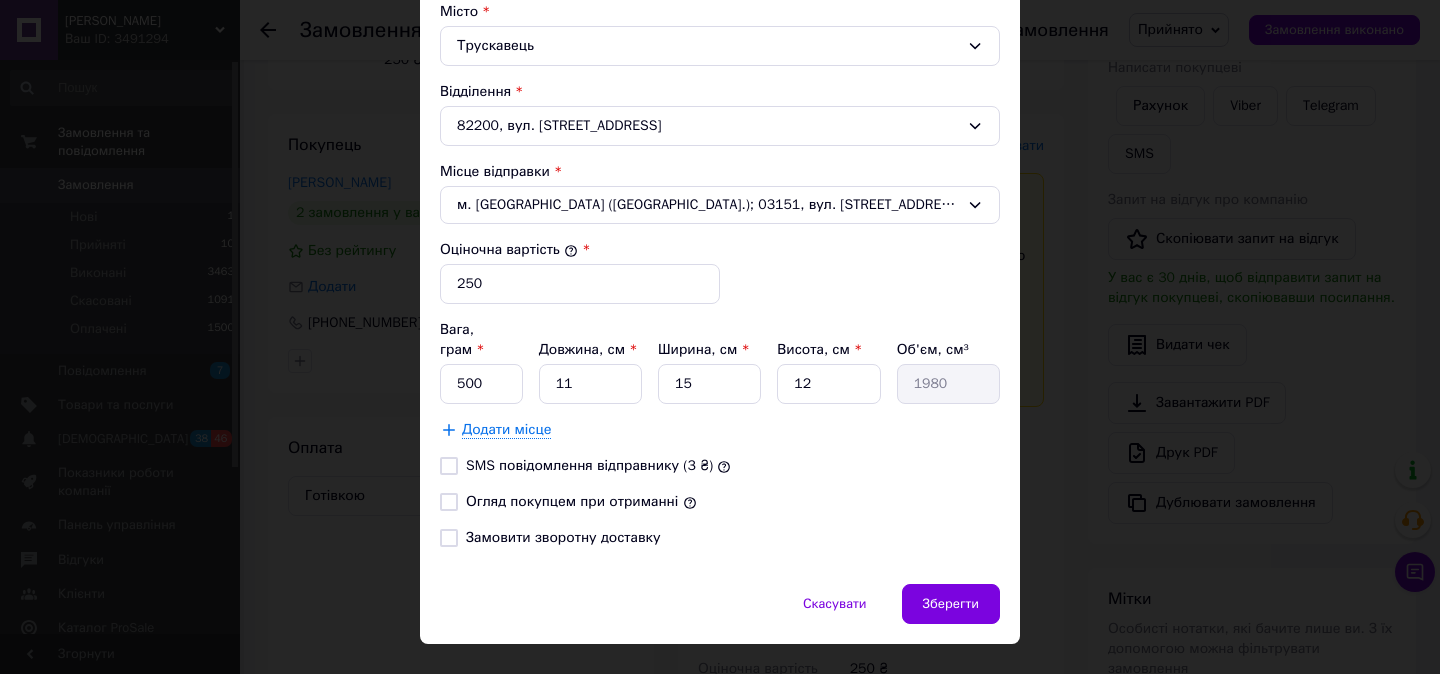 scroll, scrollTop: 648, scrollLeft: 0, axis: vertical 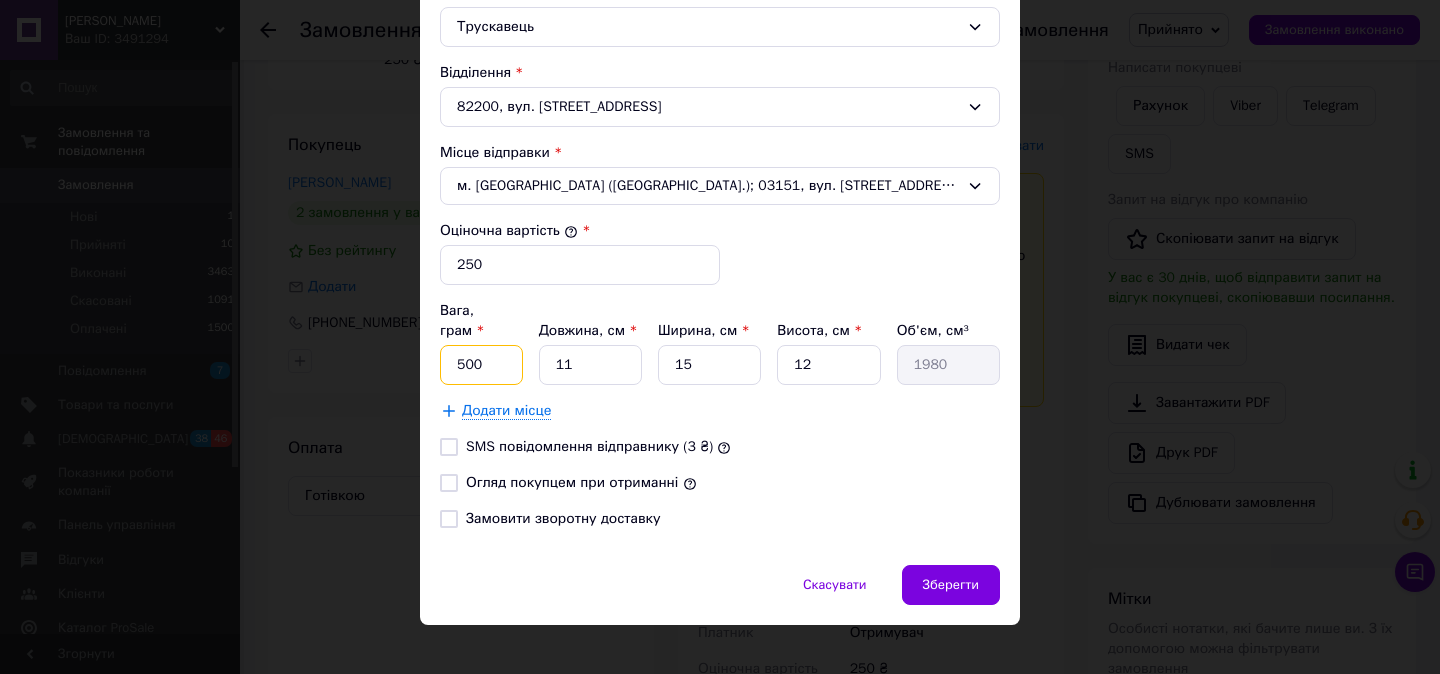 click on "500" at bounding box center [481, 365] 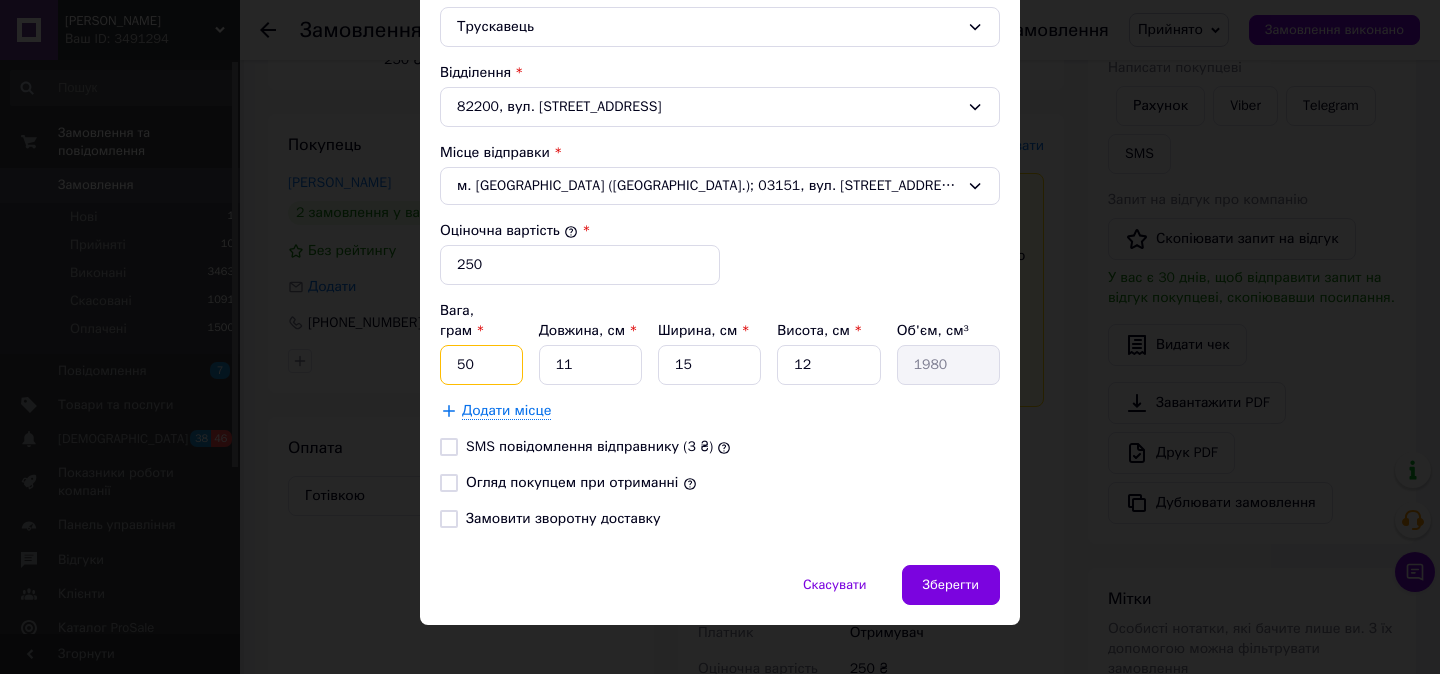 type on "5" 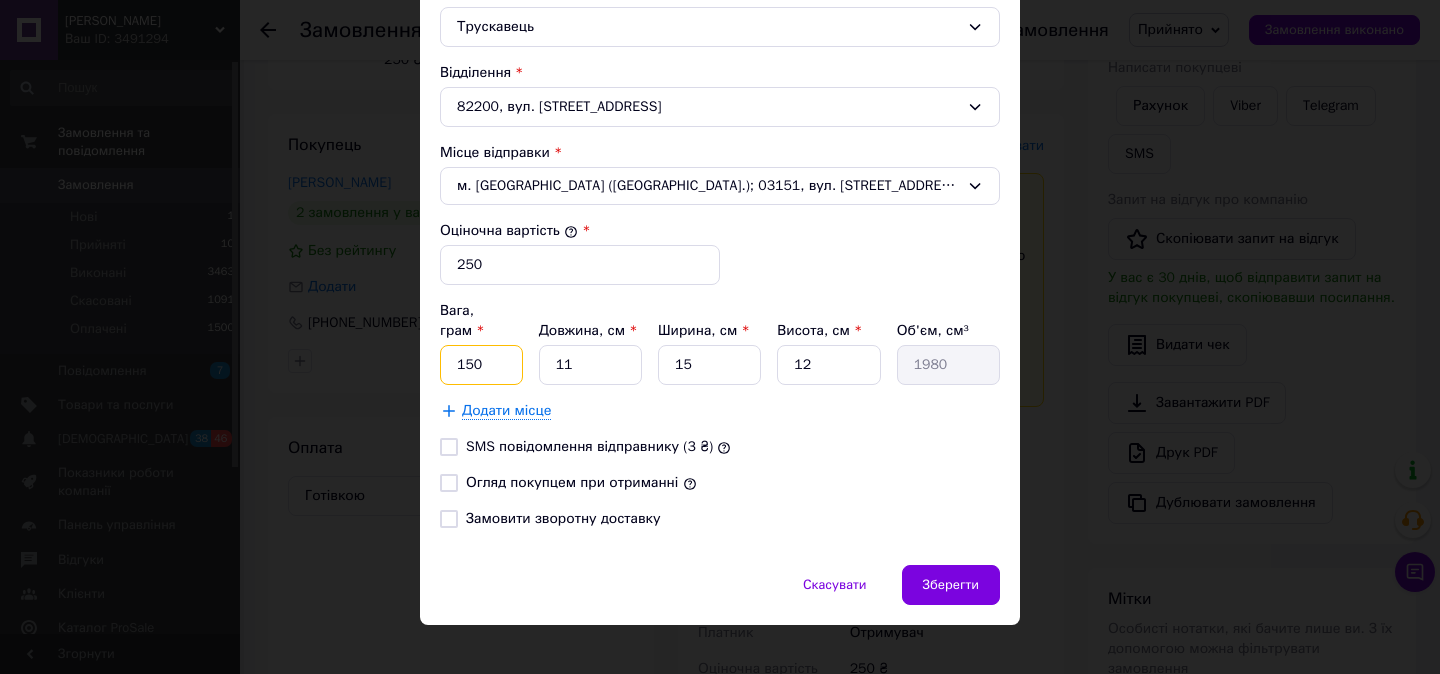 type on "150" 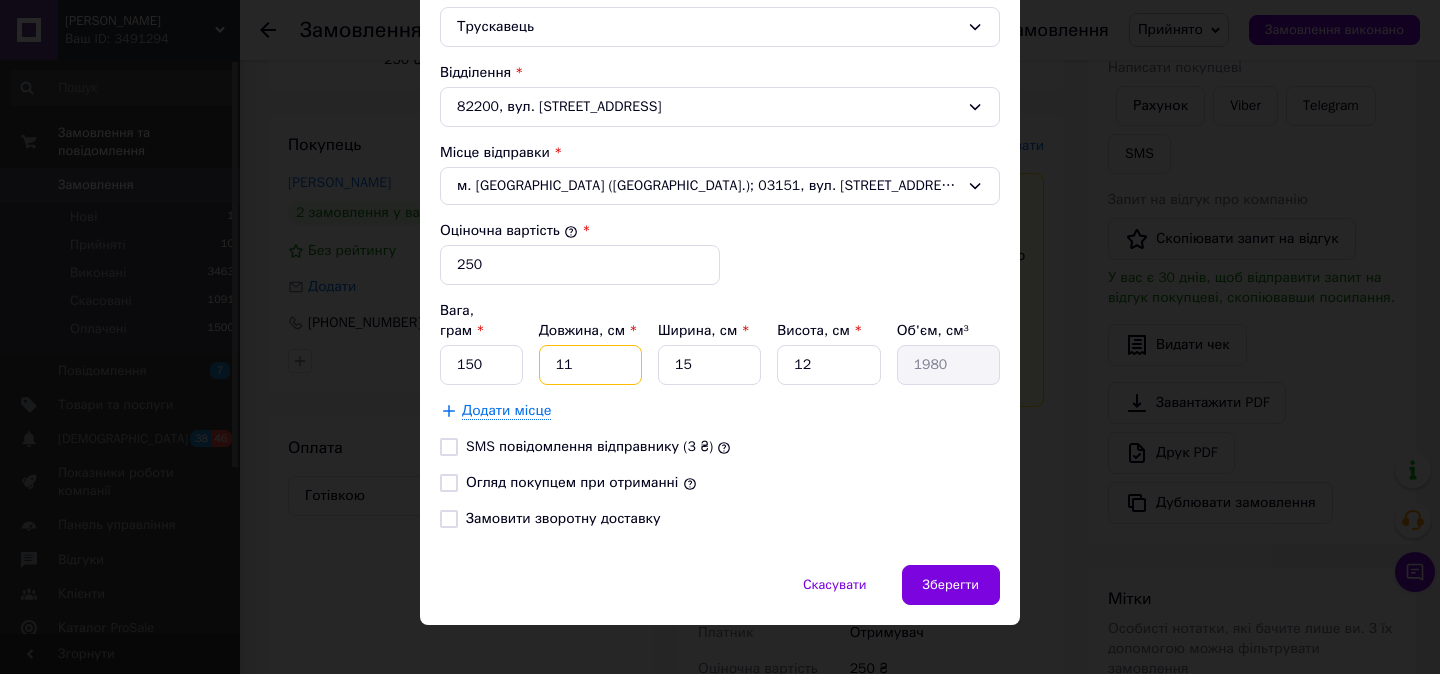 click on "11" at bounding box center [590, 365] 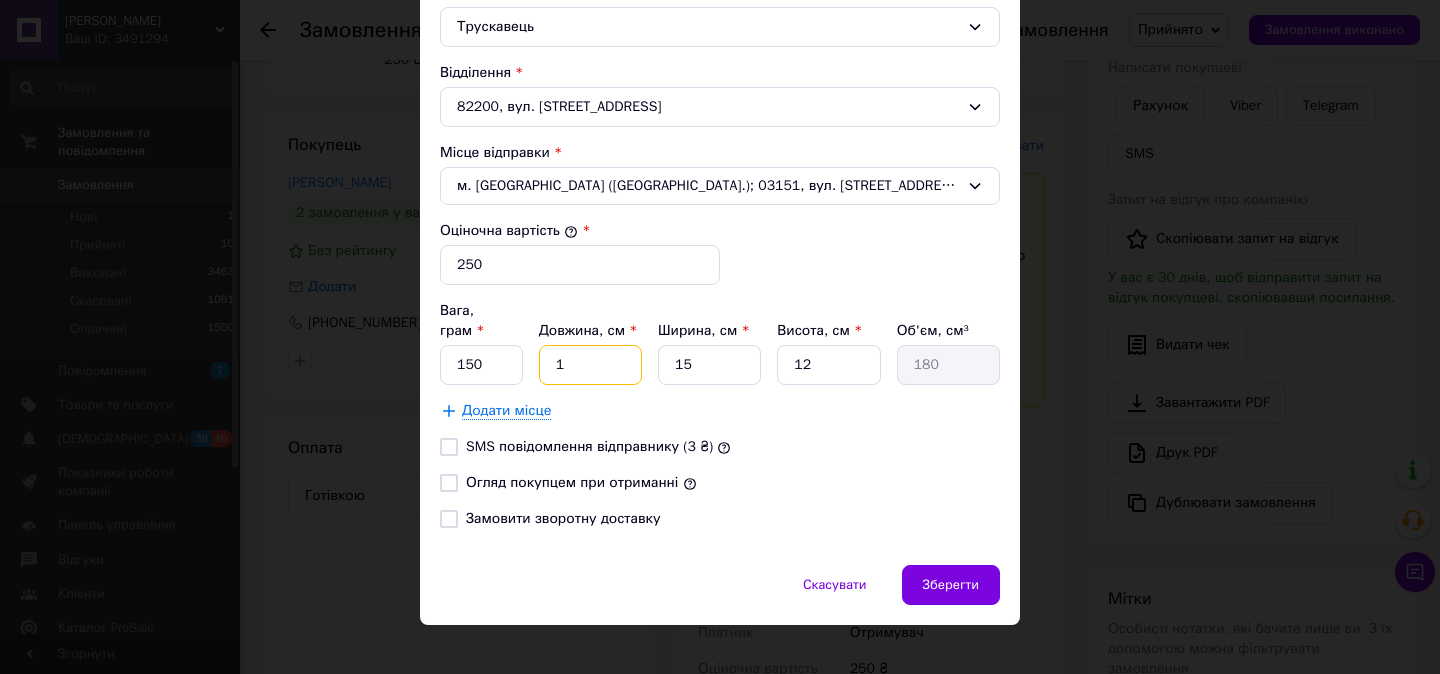 type on "19" 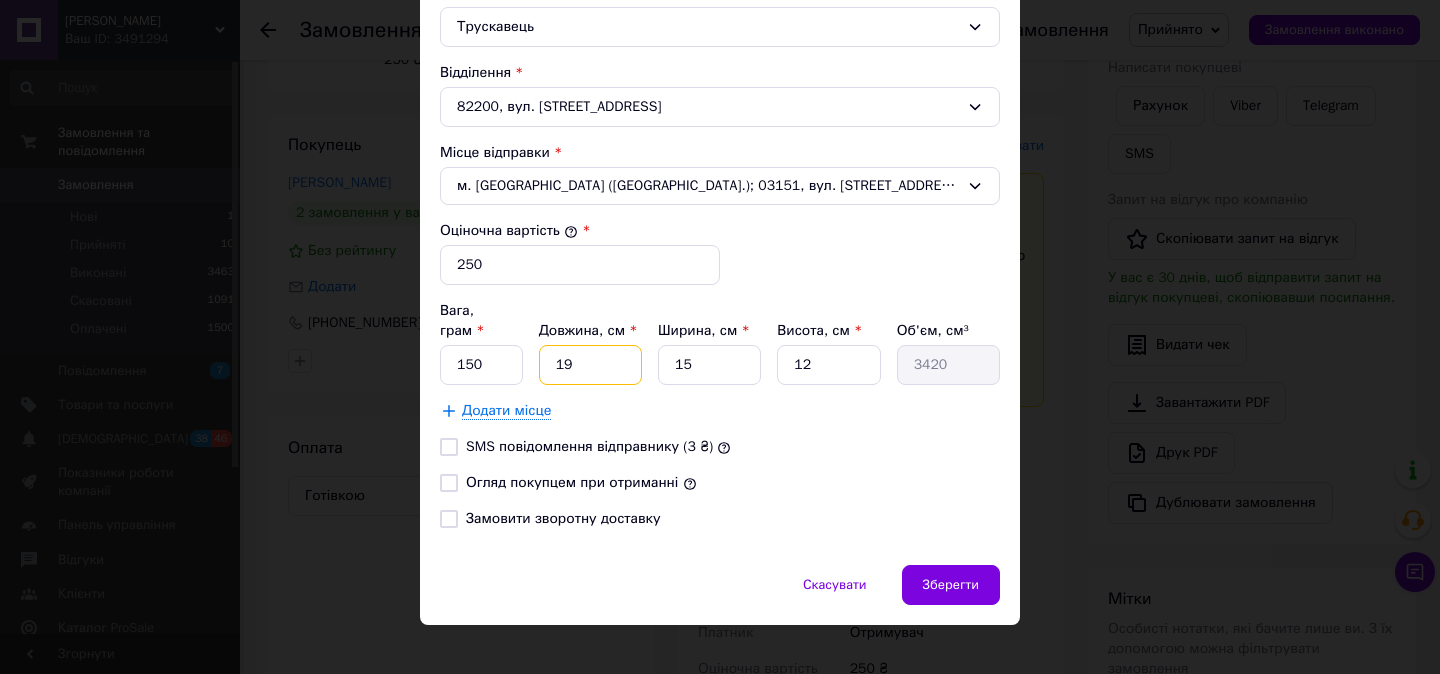 type on "19" 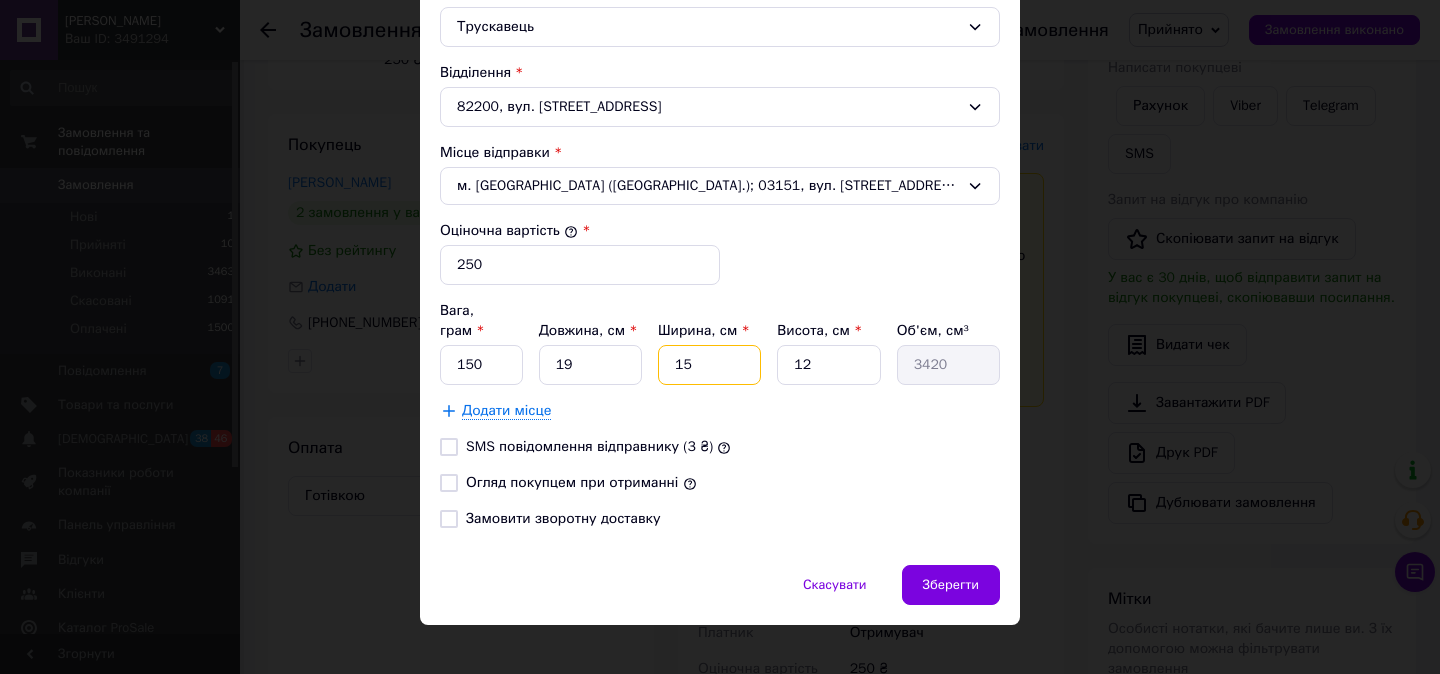 click on "15" at bounding box center (709, 365) 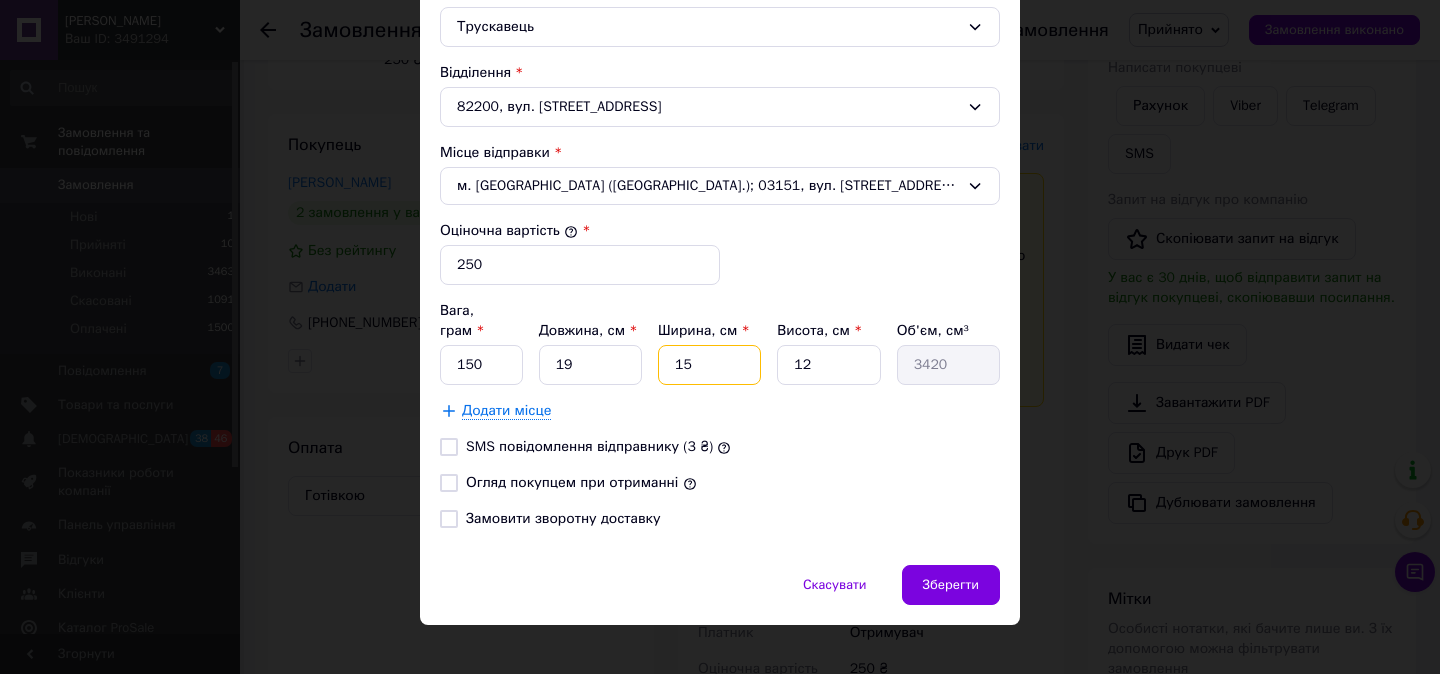 type on "1" 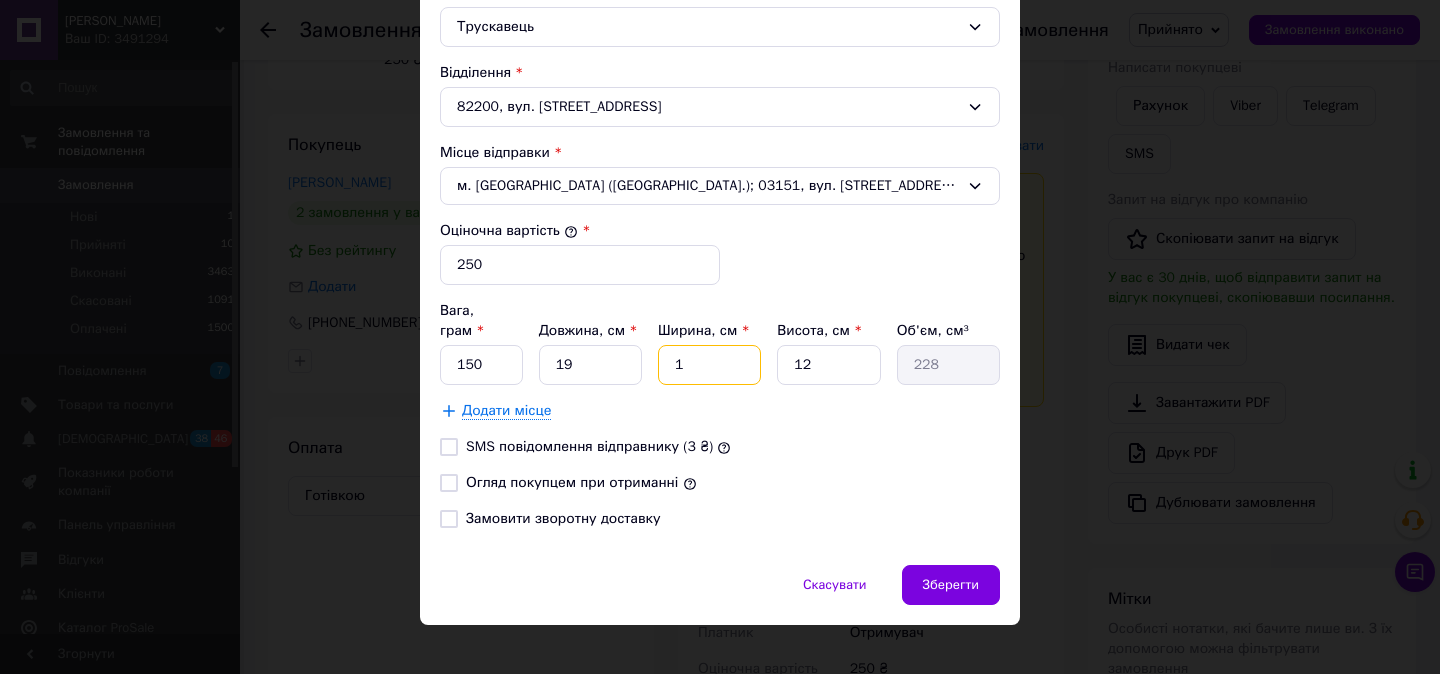 type 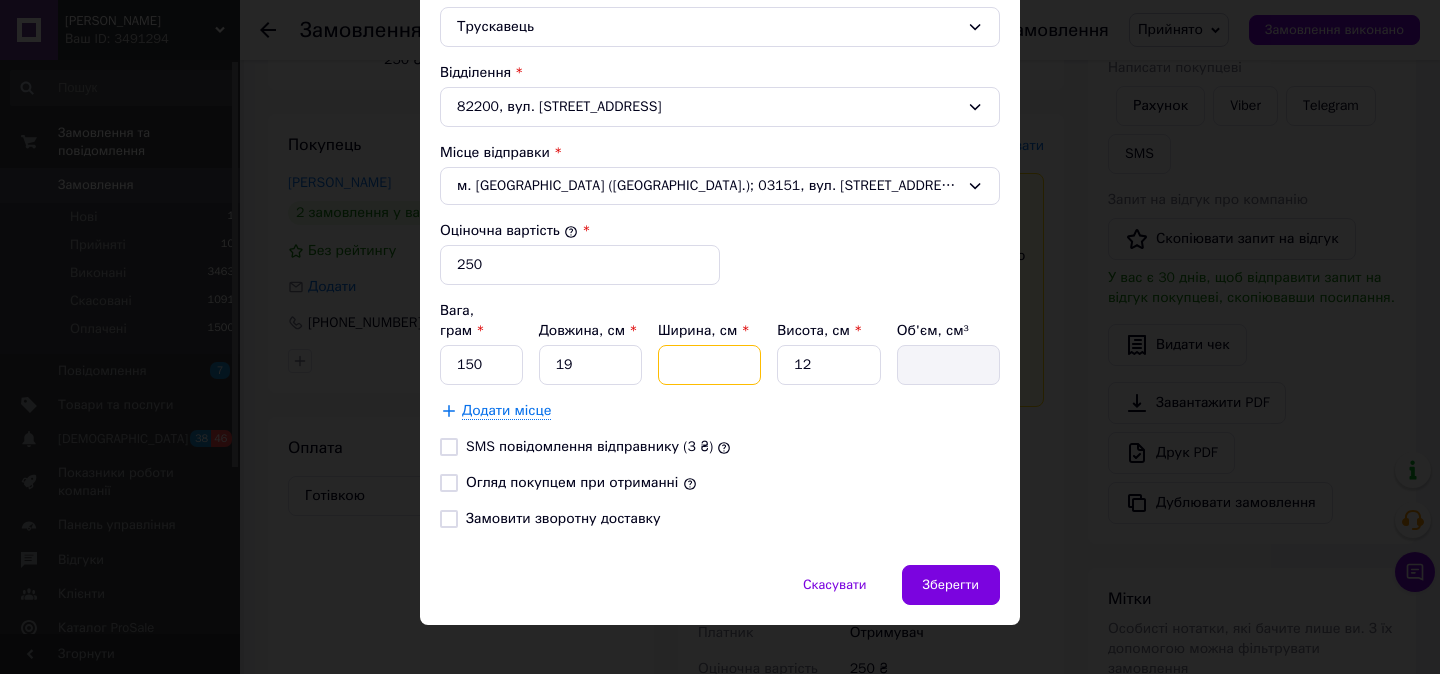 type on "6" 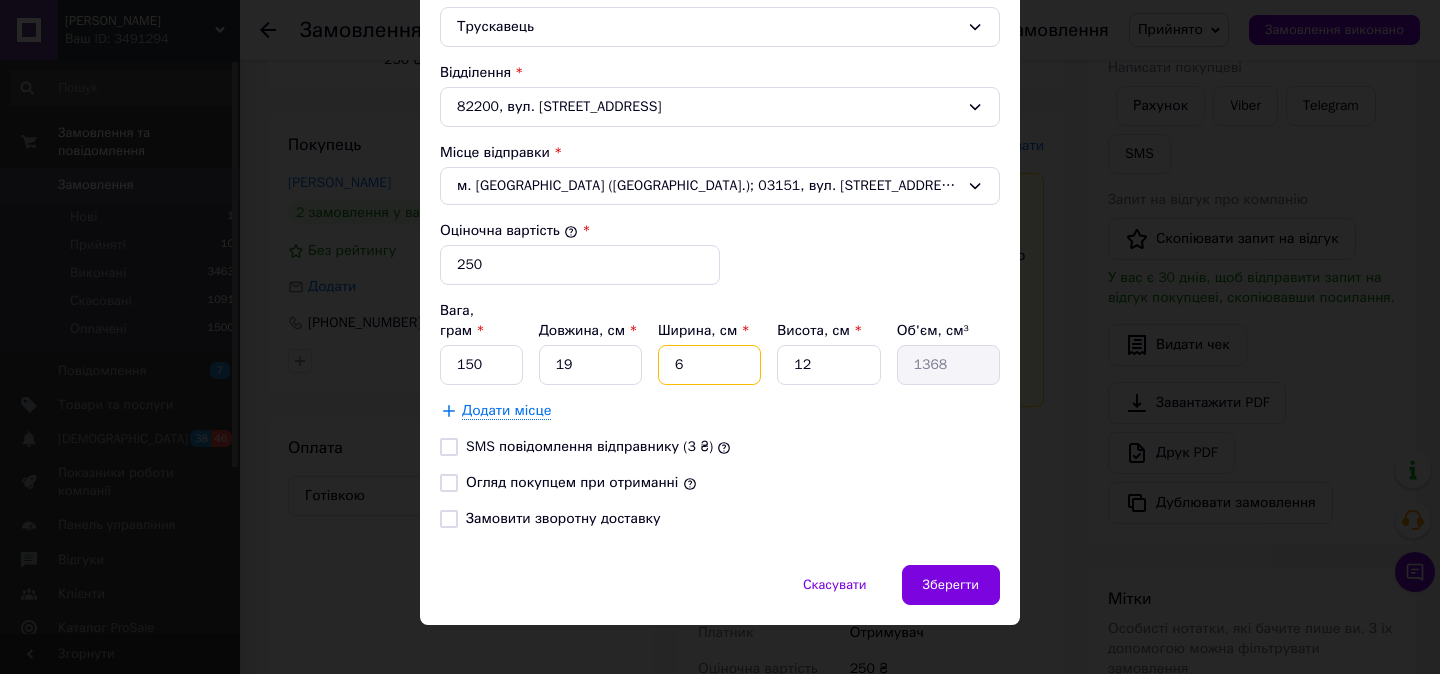 type on "6" 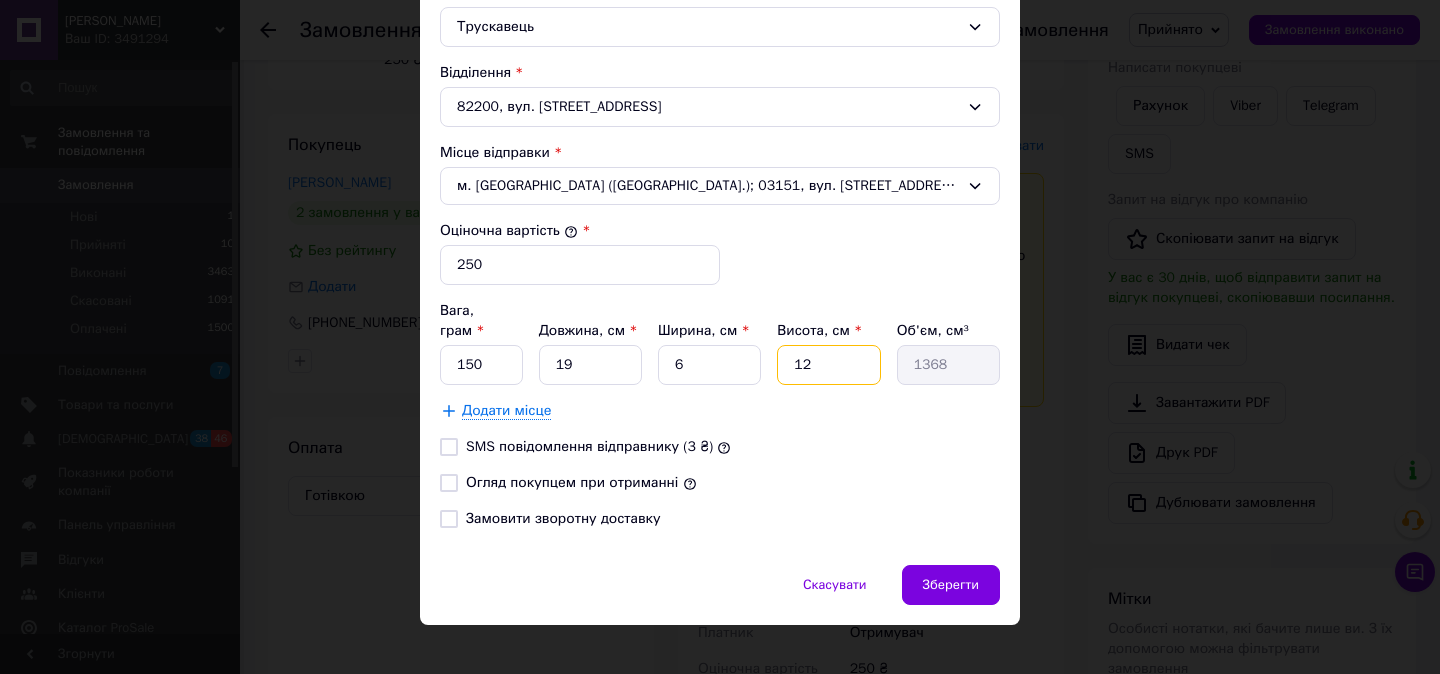click on "12" at bounding box center [828, 365] 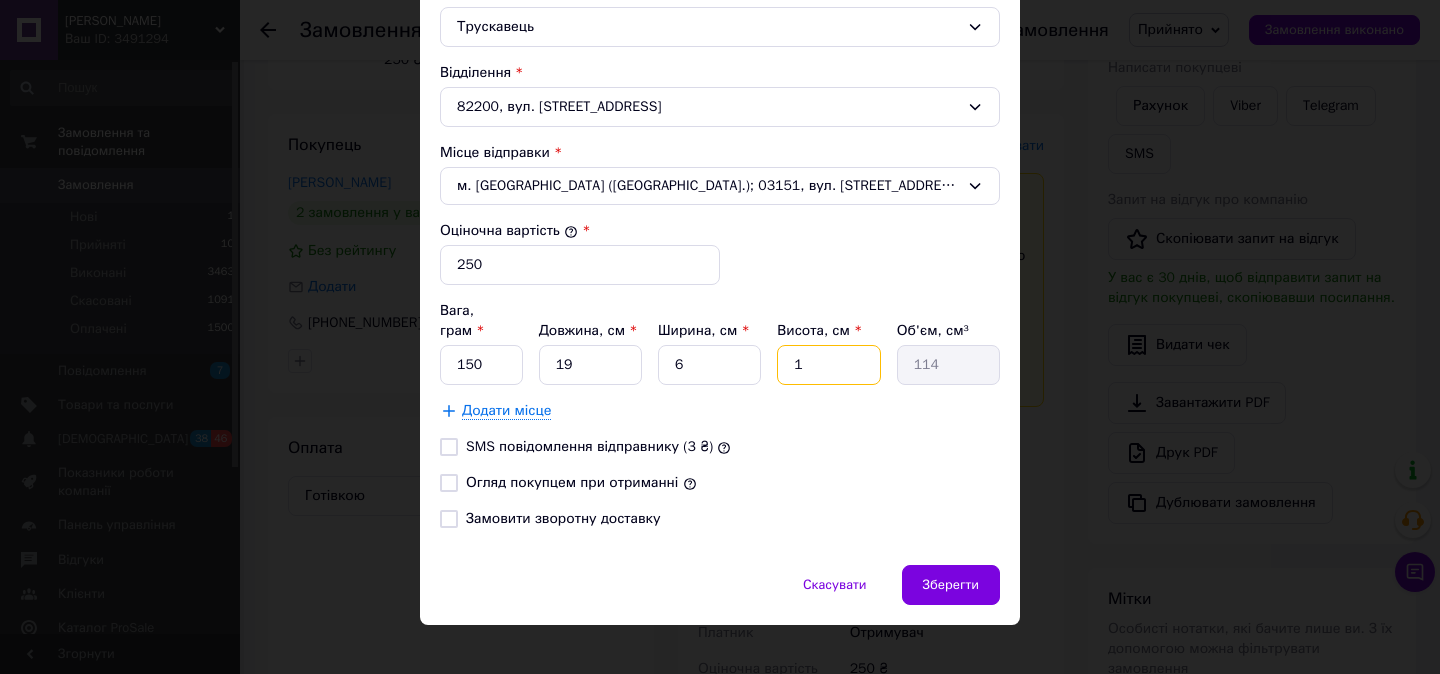 type 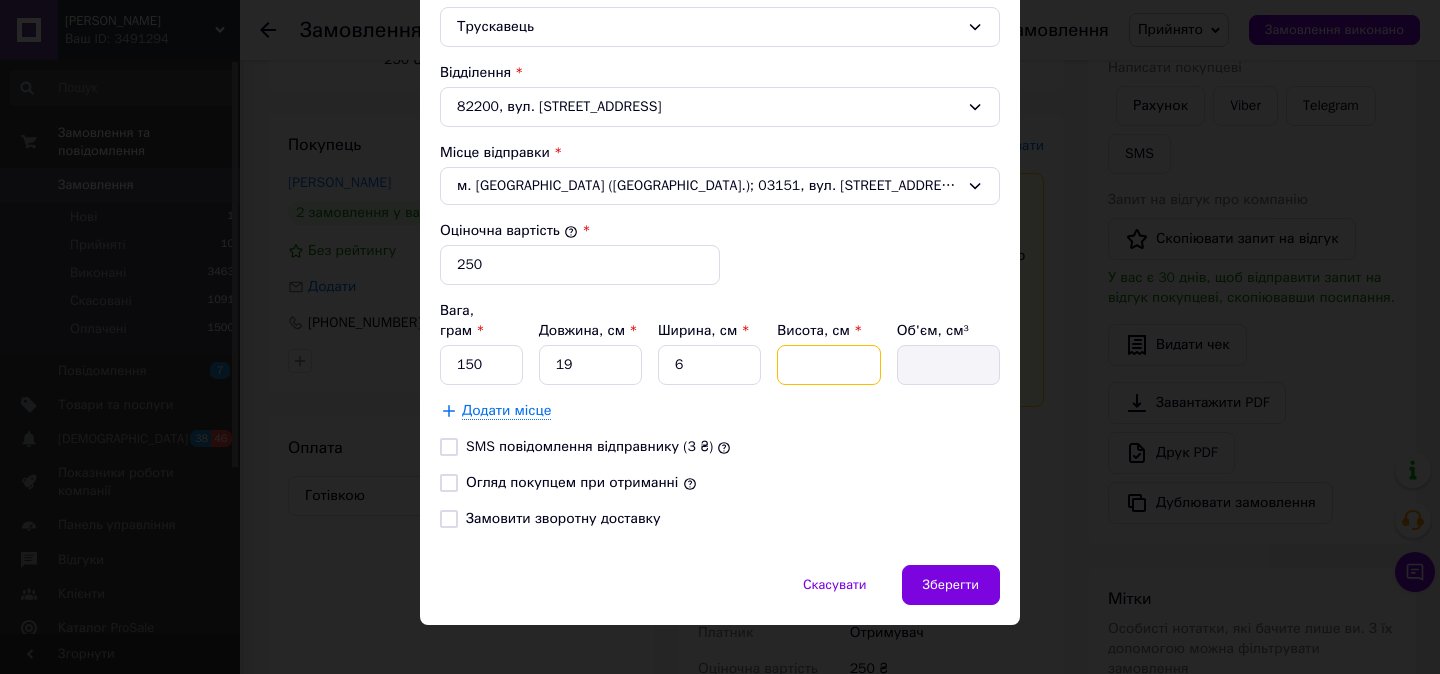 type on "5" 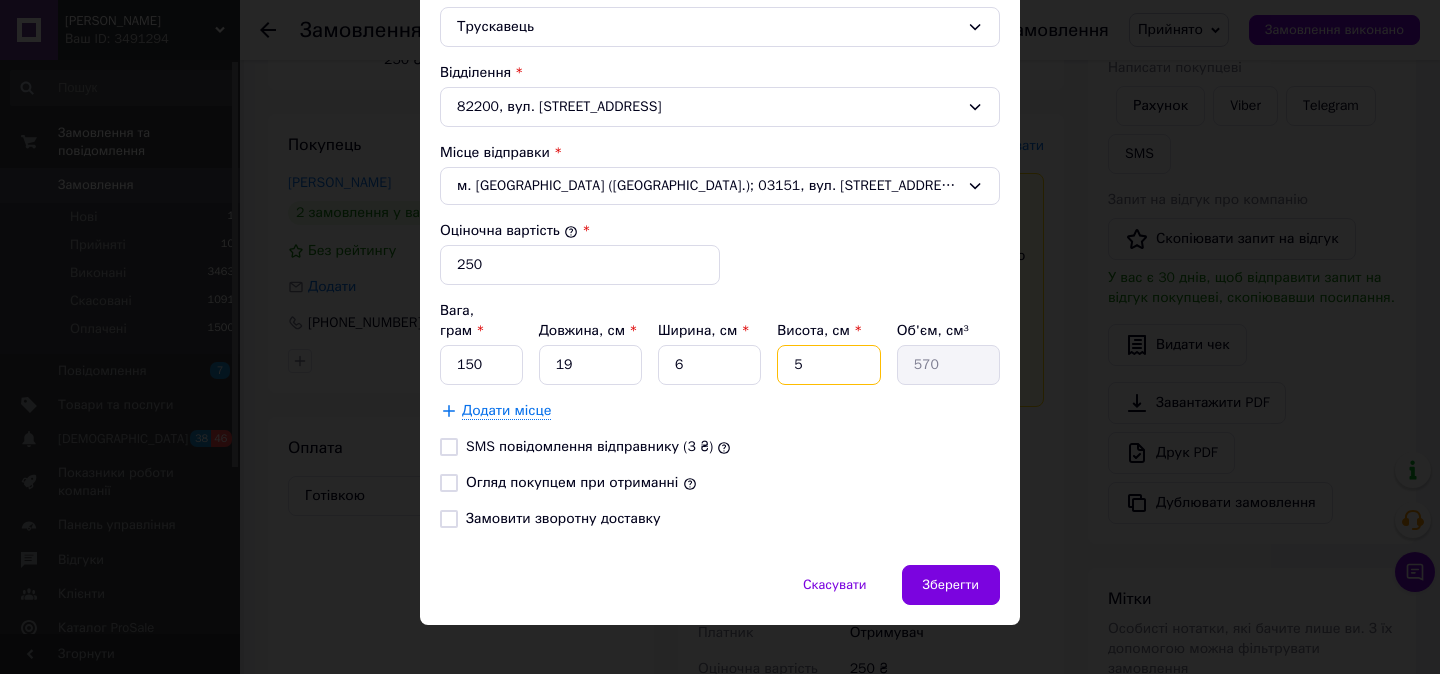 type on "5" 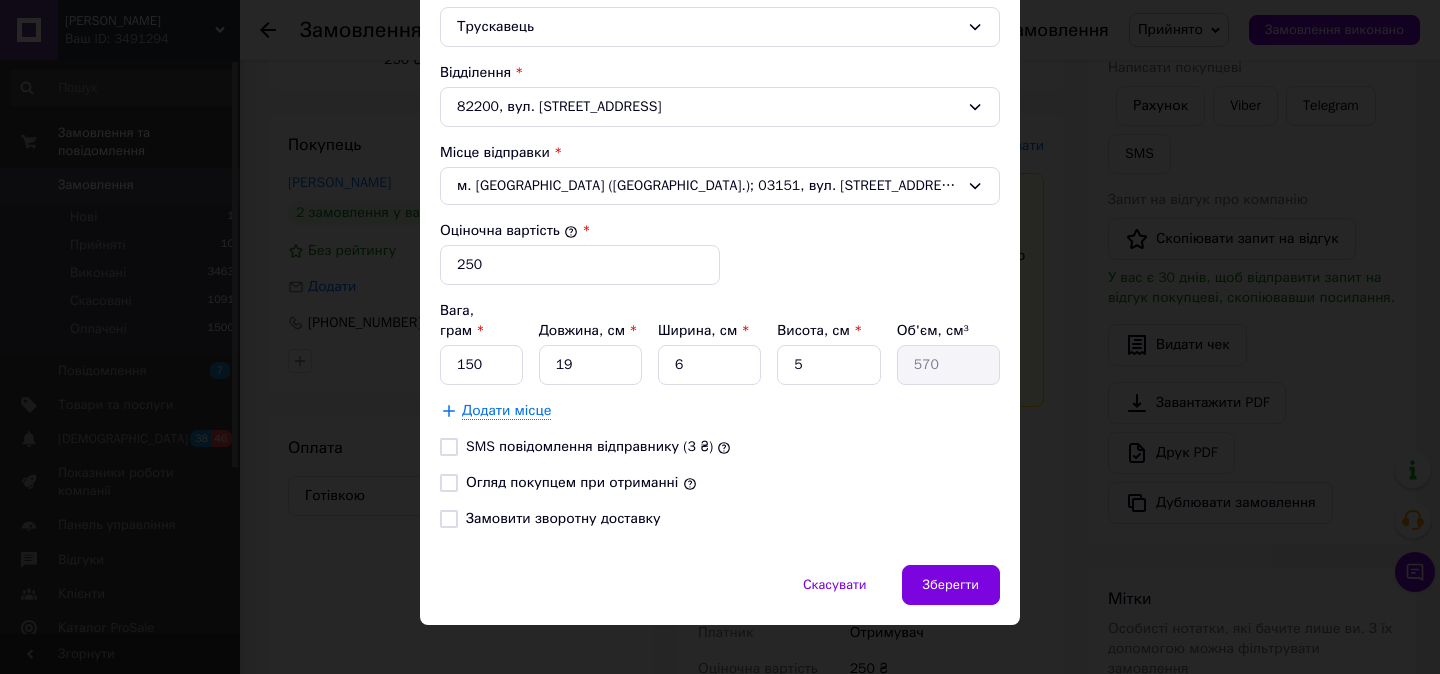 click on "Огляд покупцем при отриманні" at bounding box center (449, 483) 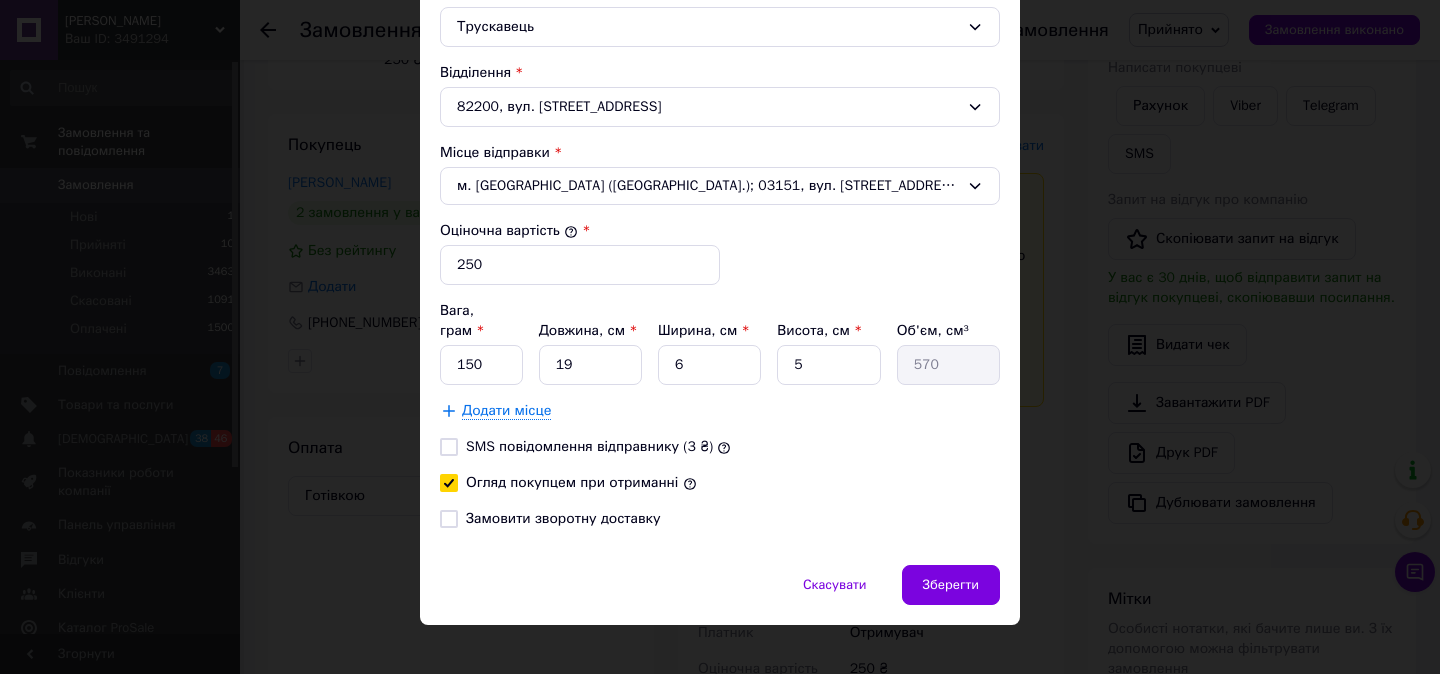 checkbox on "true" 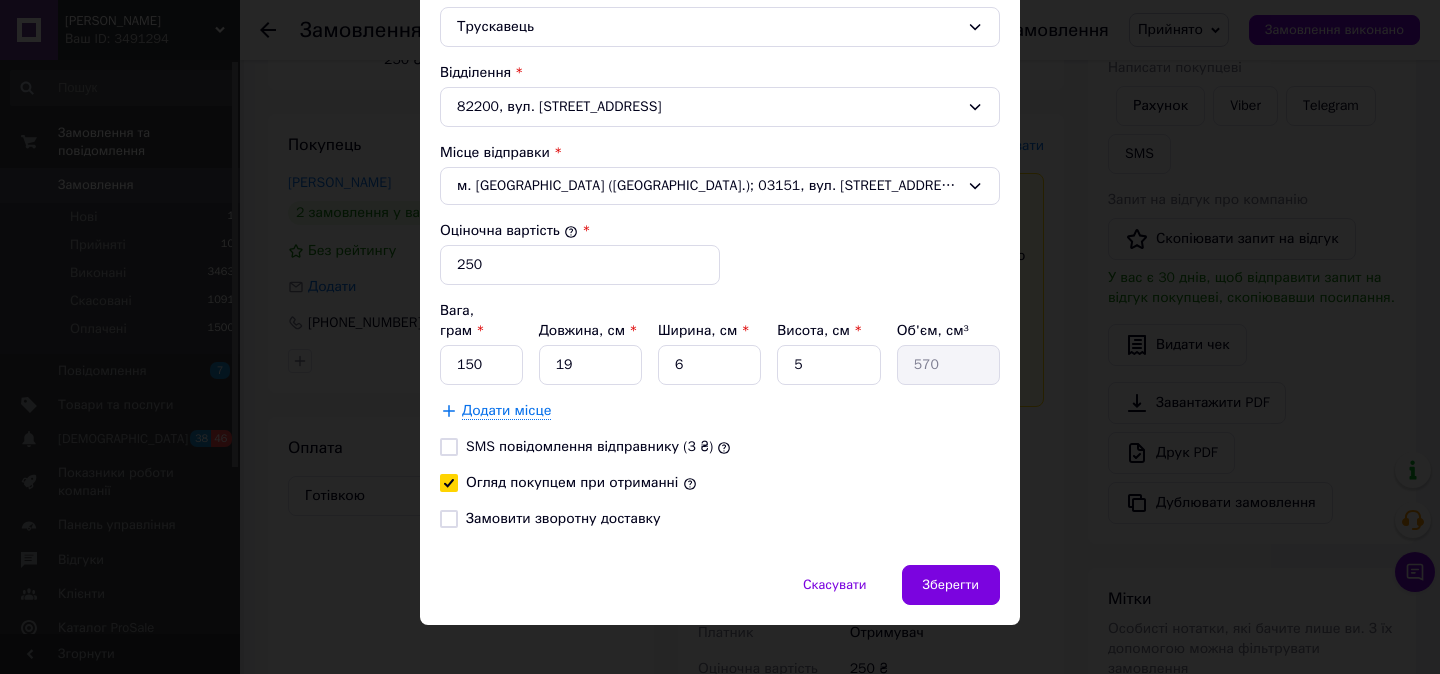 click on "Замовити зворотну доставку" at bounding box center [449, 519] 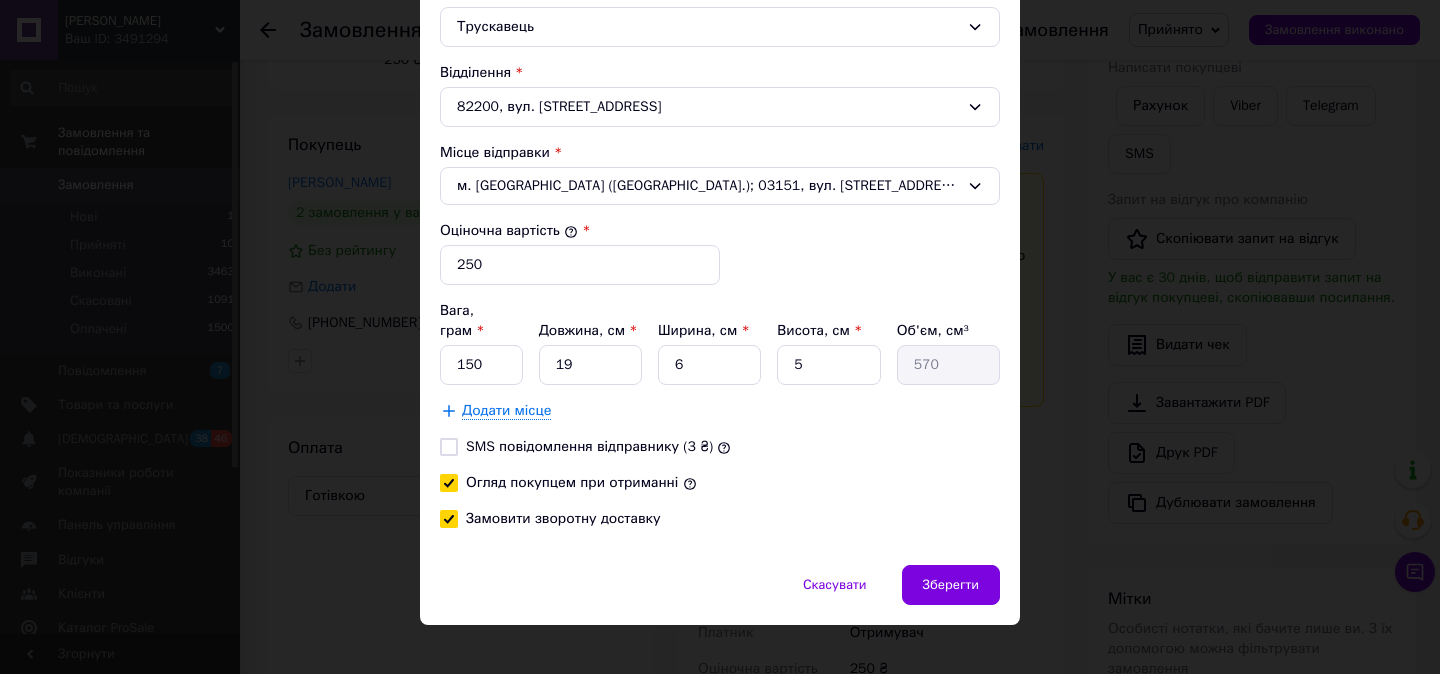 checkbox on "true" 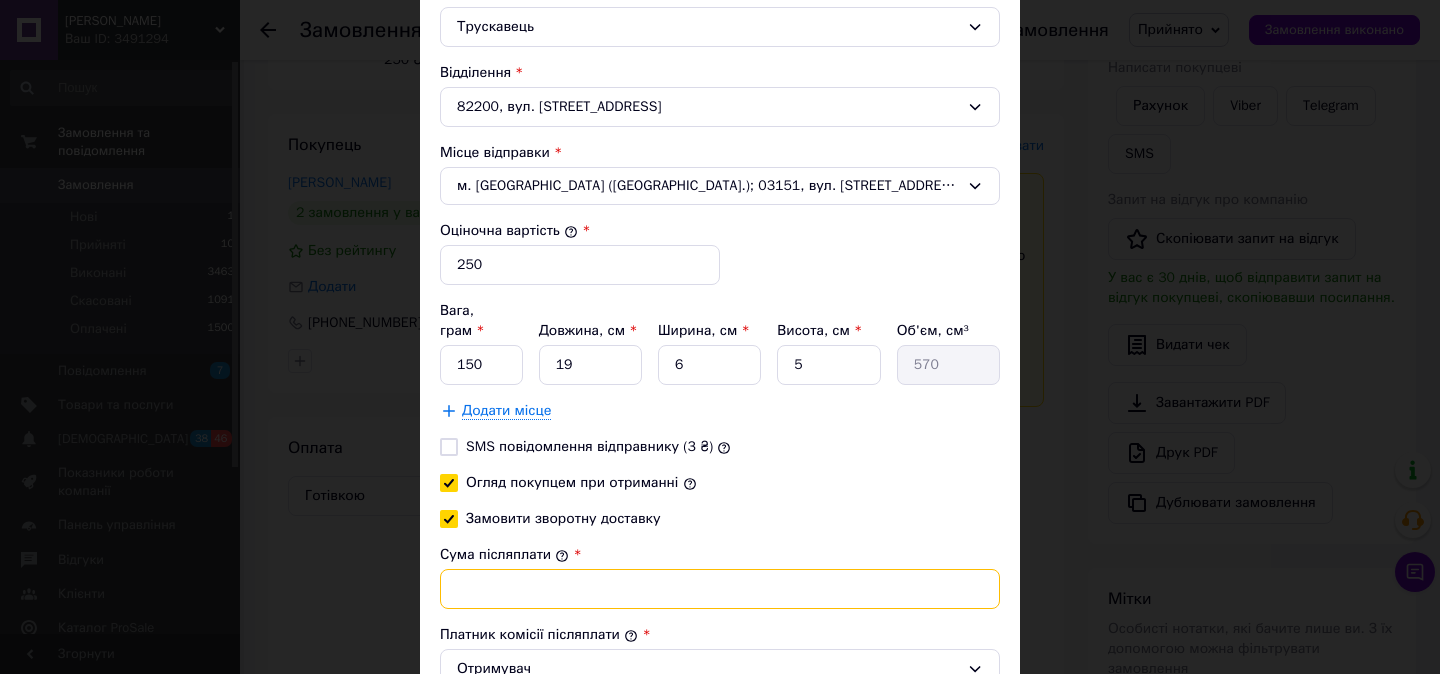 click on "Сума післяплати" at bounding box center (720, 589) 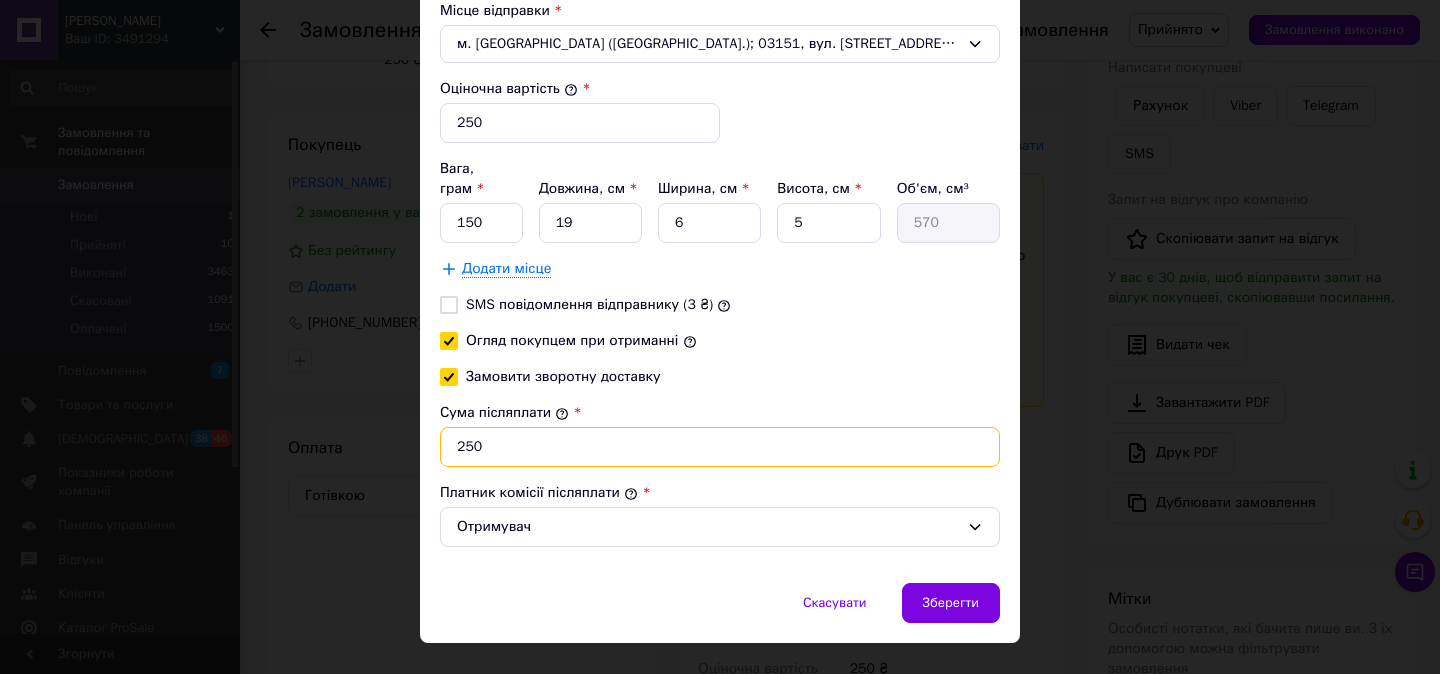 scroll, scrollTop: 809, scrollLeft: 0, axis: vertical 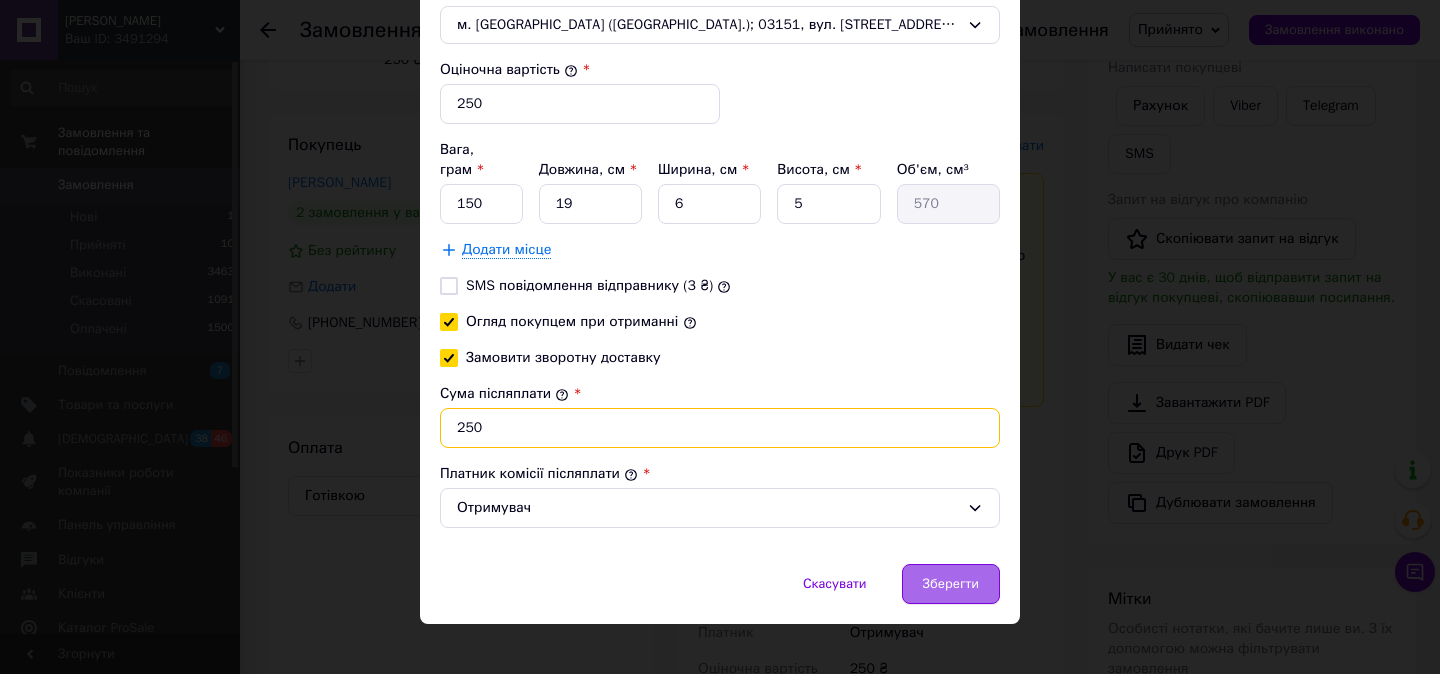 type on "250" 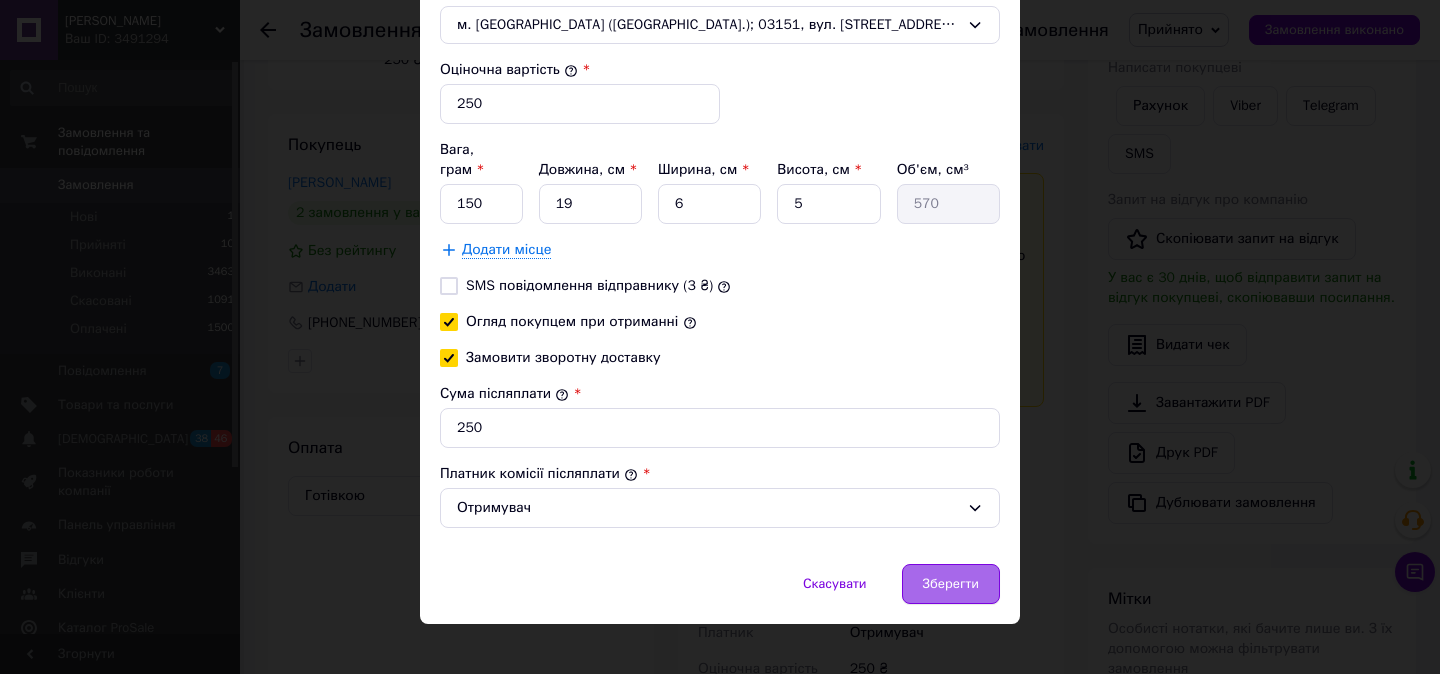 click on "Зберегти" at bounding box center (951, 584) 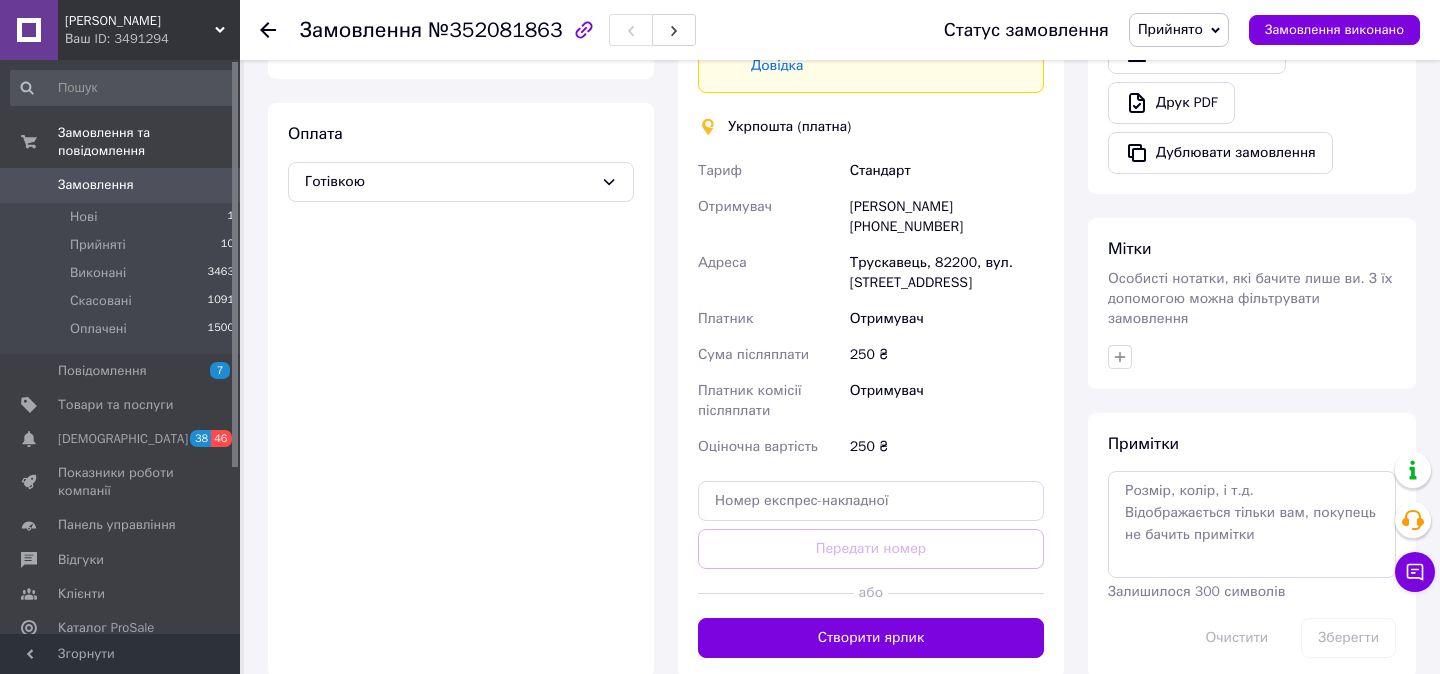 scroll, scrollTop: 650, scrollLeft: 0, axis: vertical 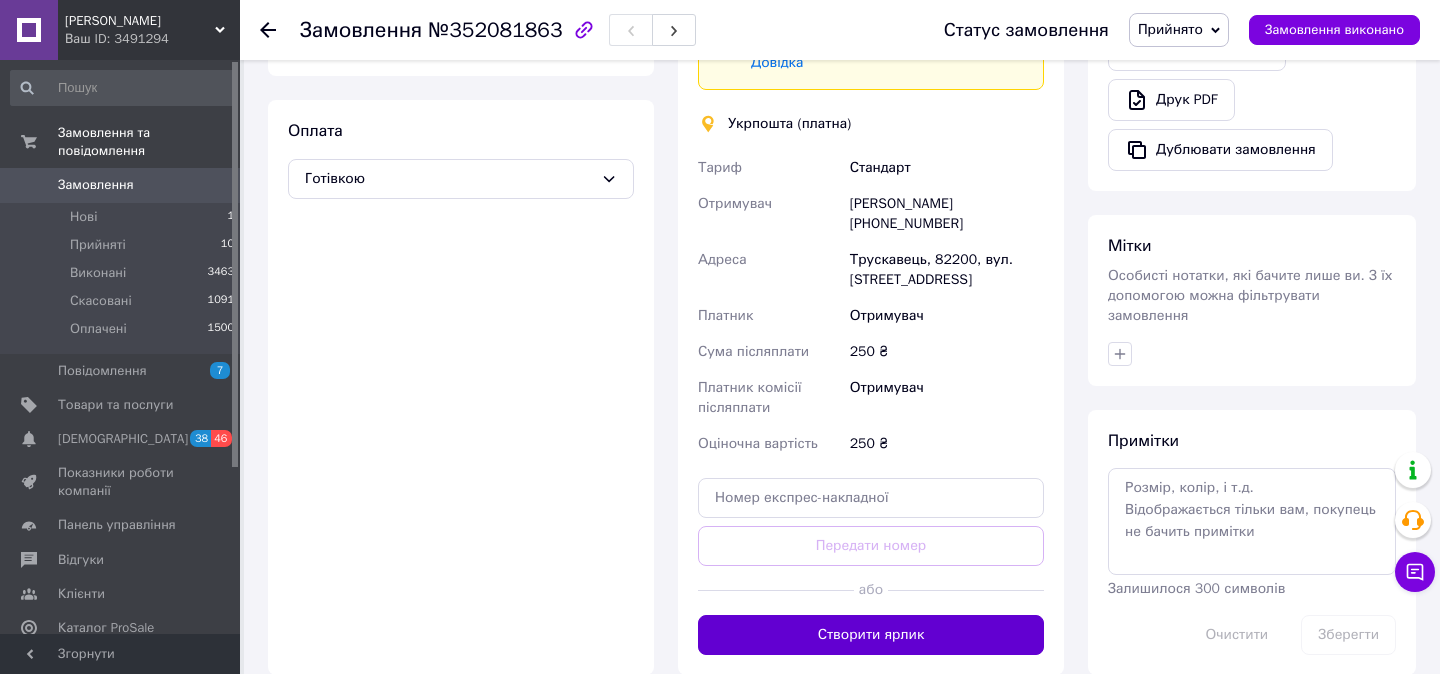 click on "Створити ярлик" at bounding box center [871, 635] 